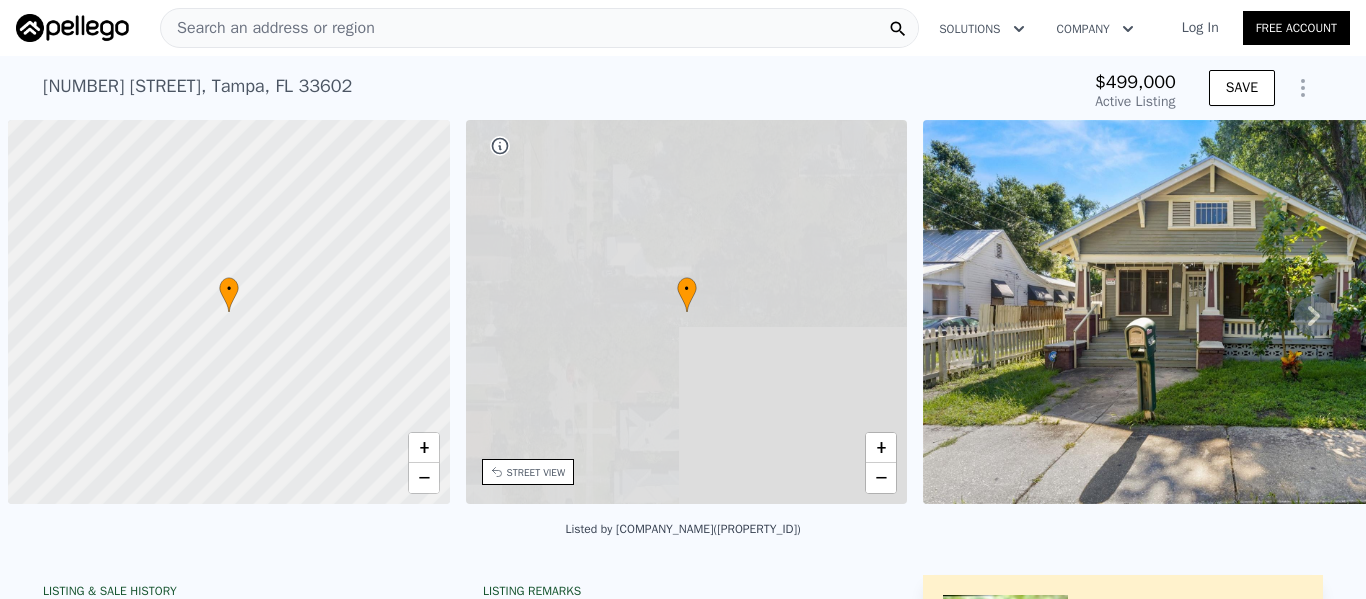 scroll, scrollTop: 0, scrollLeft: 0, axis: both 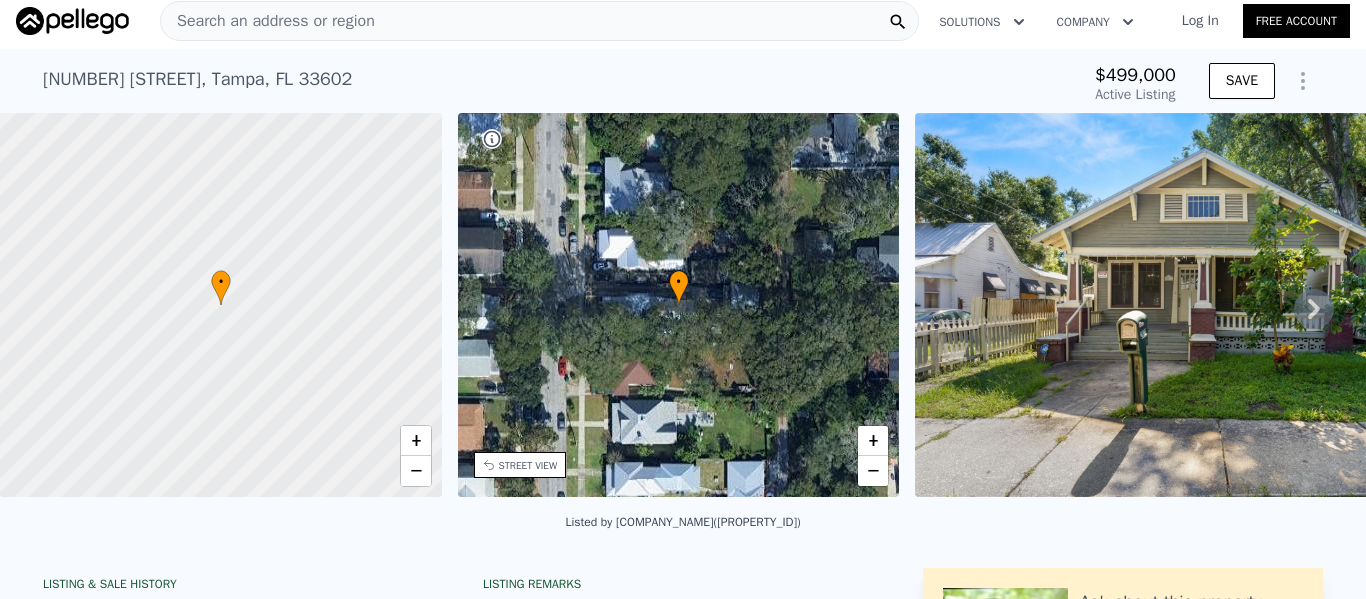 click on "Search an address or region" at bounding box center [268, 21] 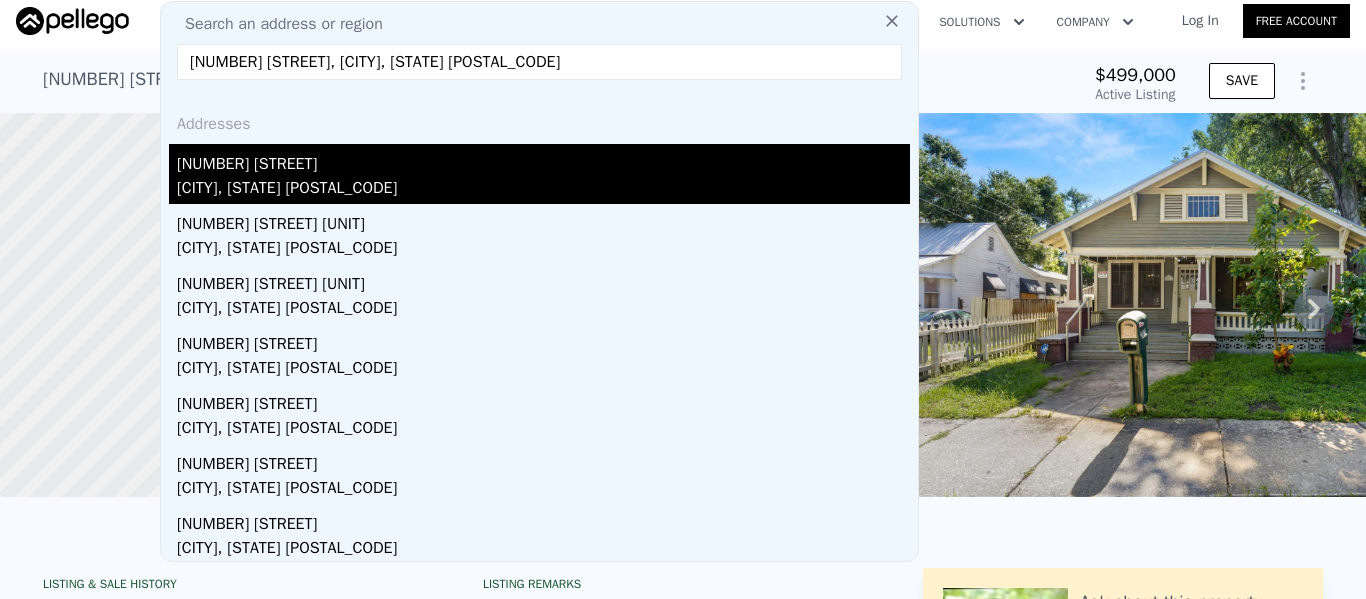 type on "[NUMBER] [STREET], [CITY], [STATE] [POSTAL_CODE]" 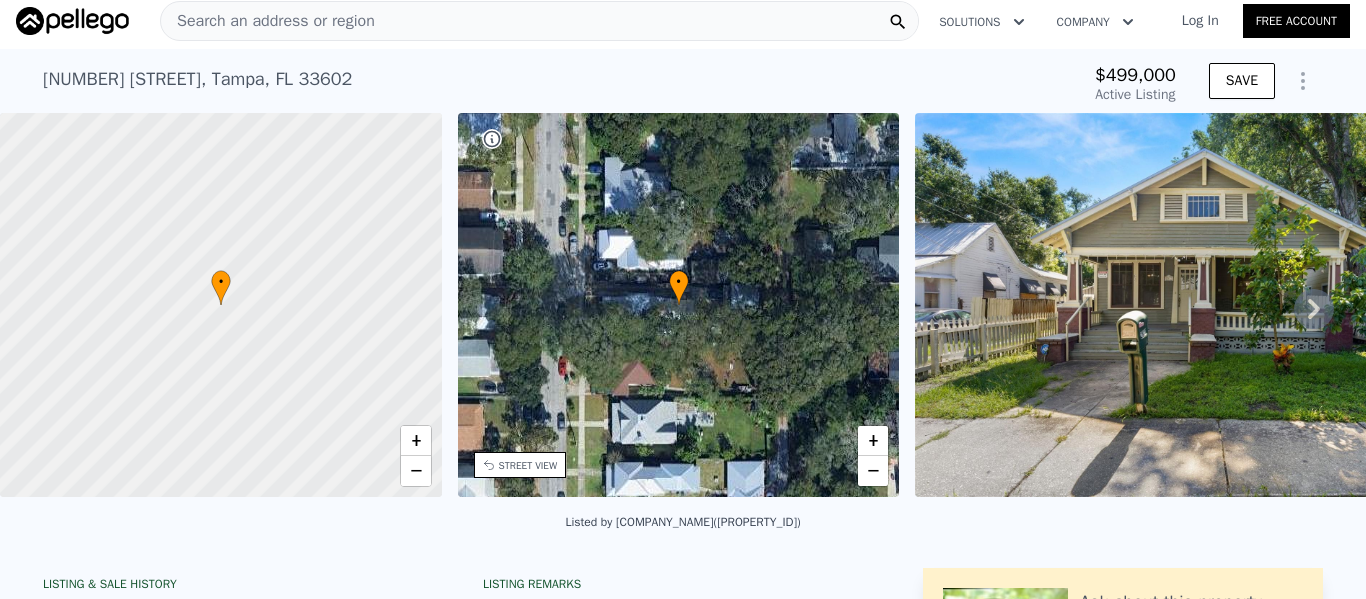 click at bounding box center [1203, 305] 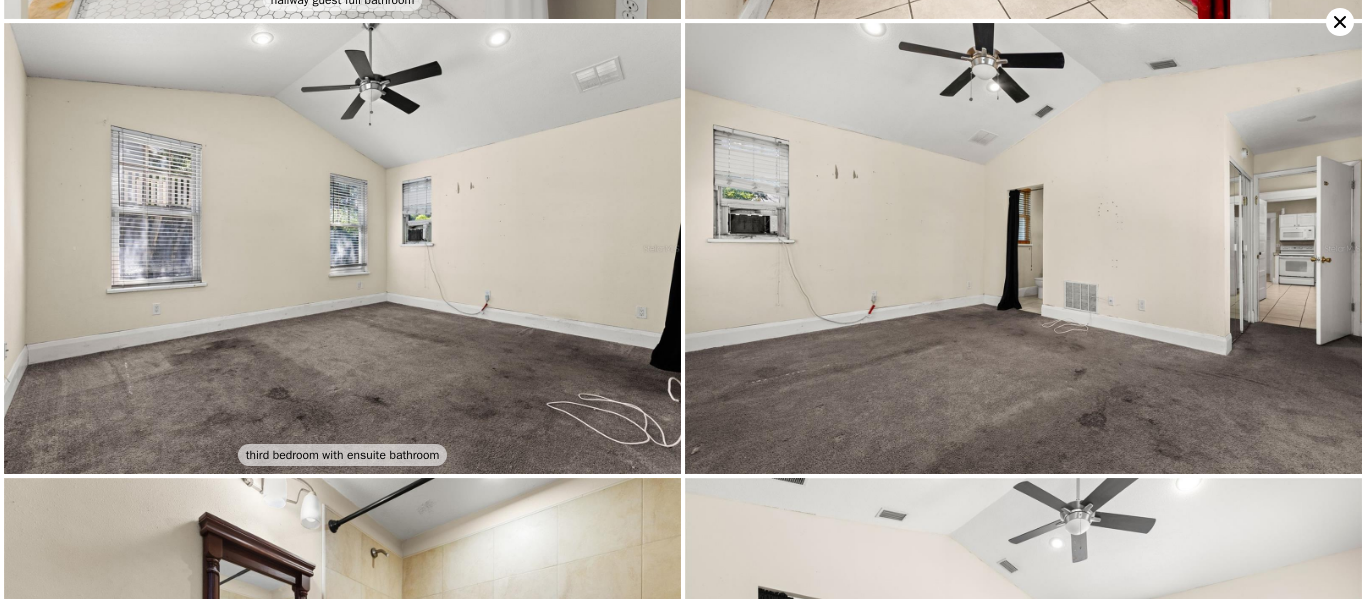 scroll, scrollTop: 4044, scrollLeft: 0, axis: vertical 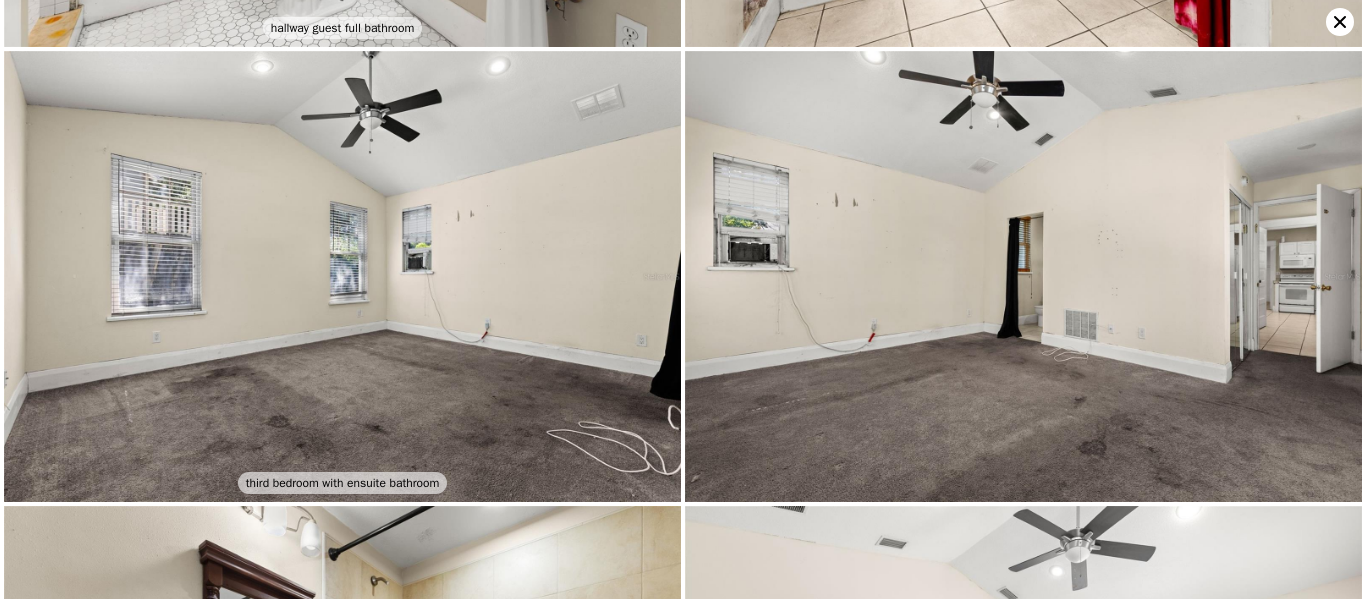 click 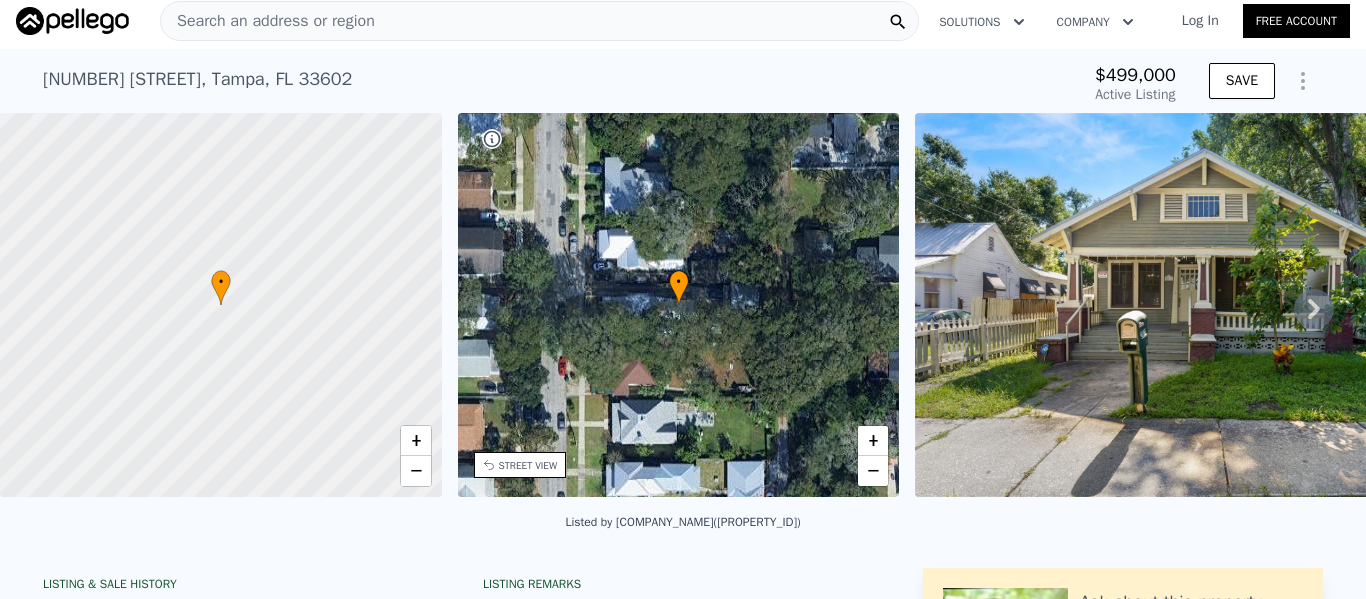 click on "Search an address or region" at bounding box center [268, 21] 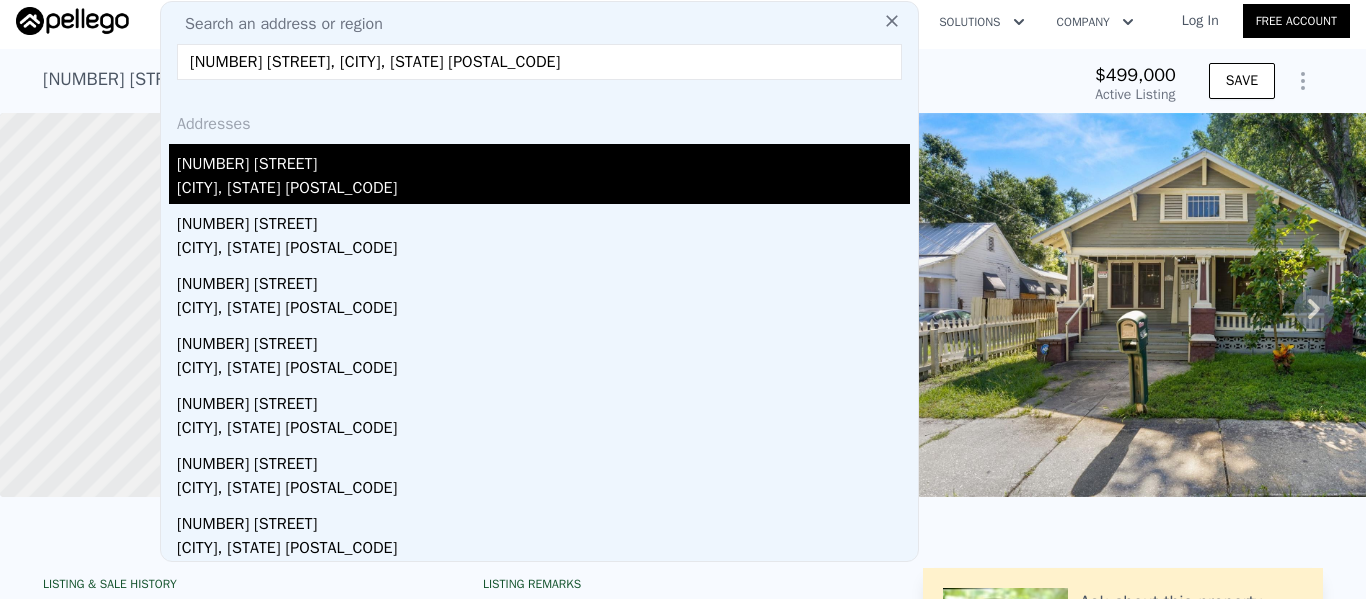 type on "[NUMBER] [STREET], [CITY], [STATE] [POSTAL_CODE]" 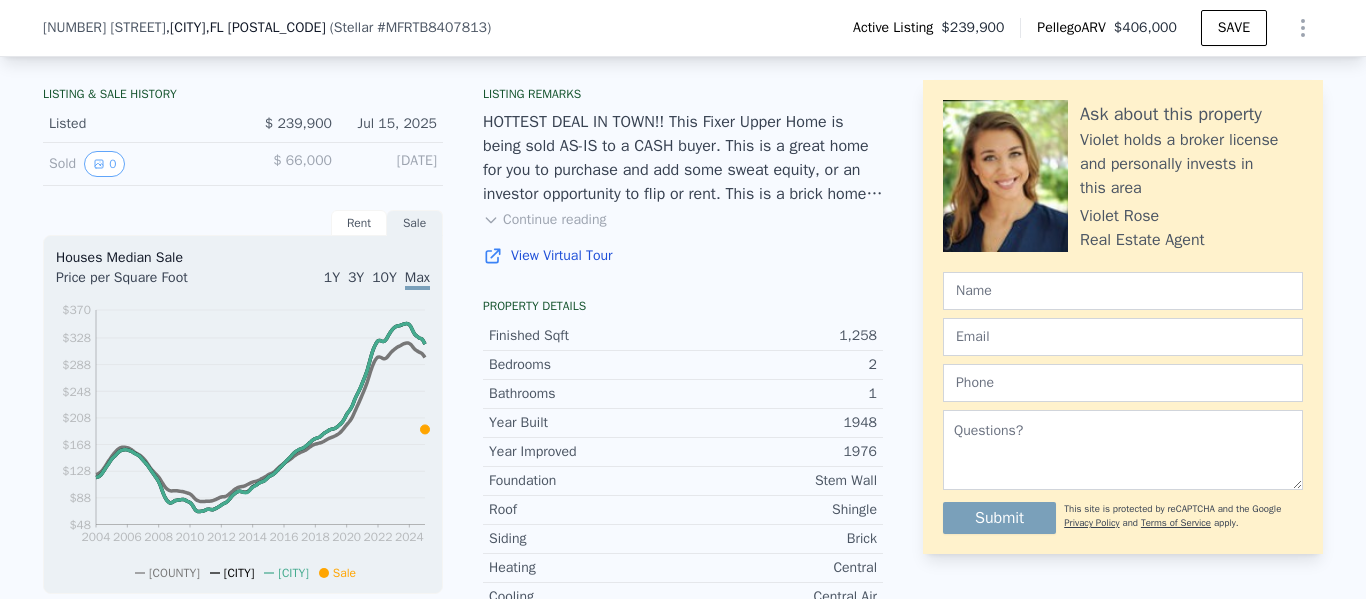 scroll, scrollTop: 407, scrollLeft: 0, axis: vertical 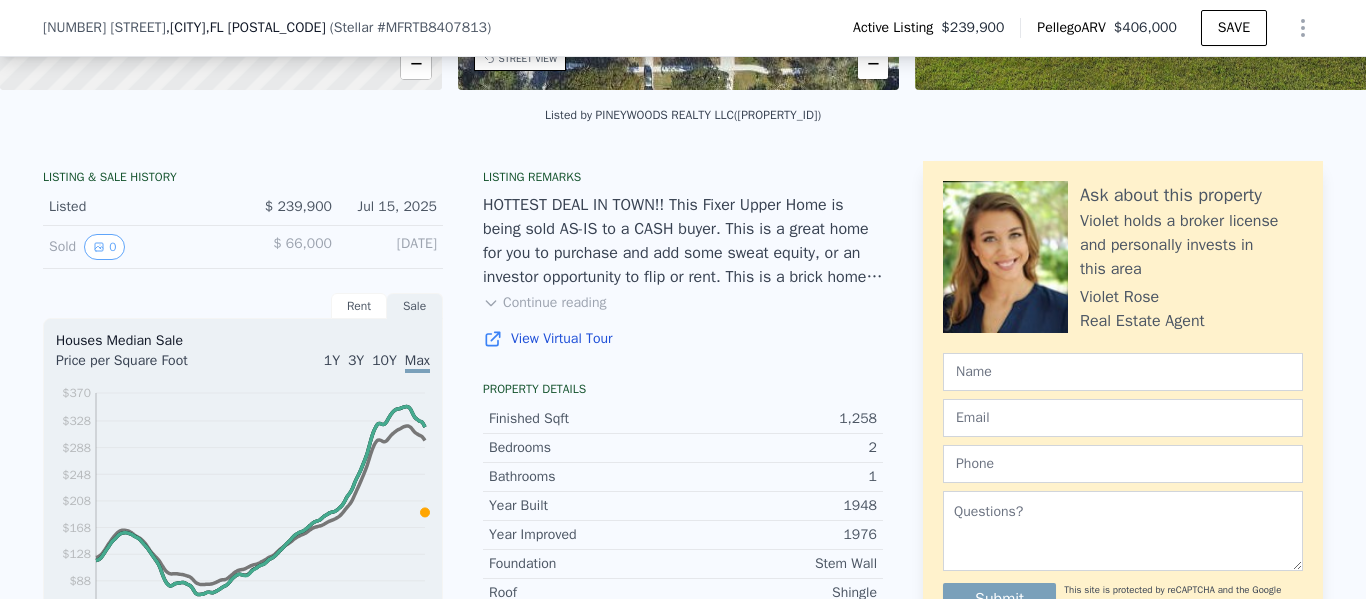 click on "Continue reading" at bounding box center (544, 303) 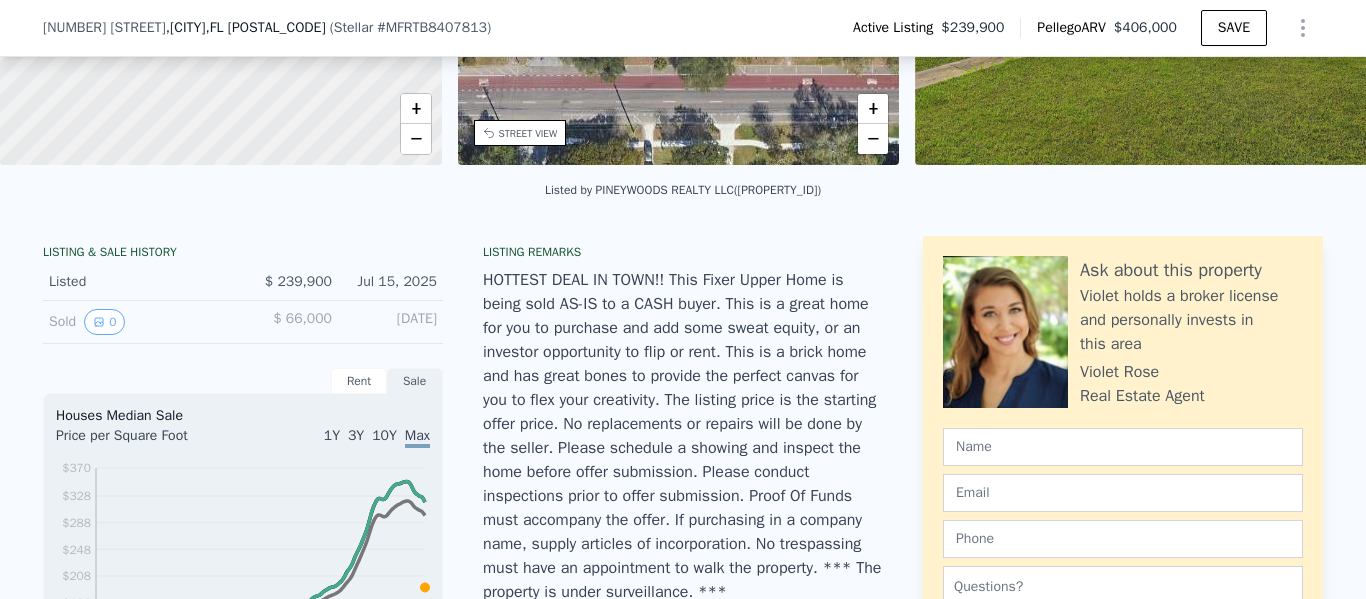 scroll, scrollTop: 207, scrollLeft: 0, axis: vertical 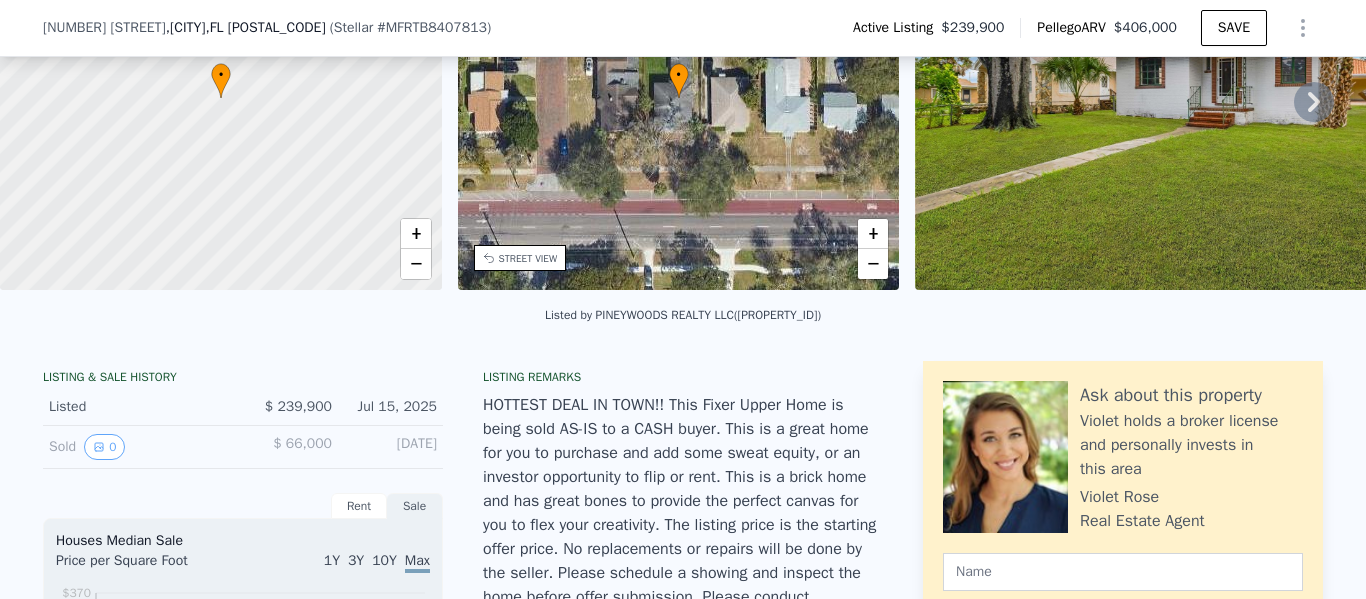 click at bounding box center [1203, 98] 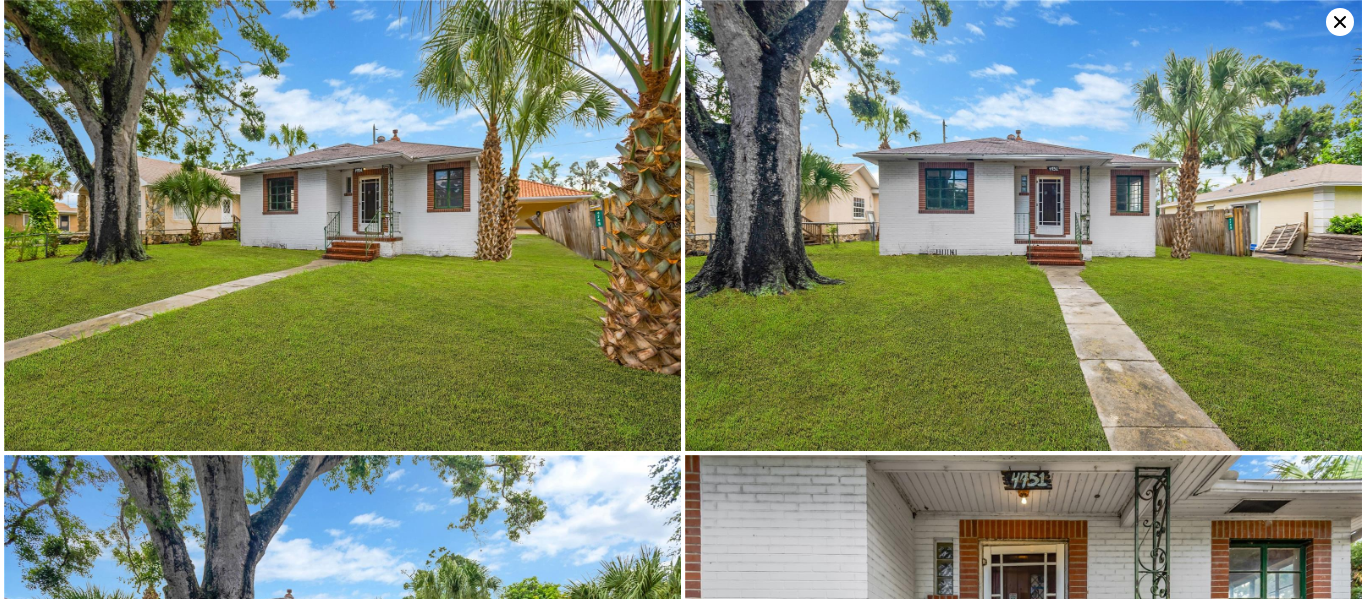 click at bounding box center (1023, 225) 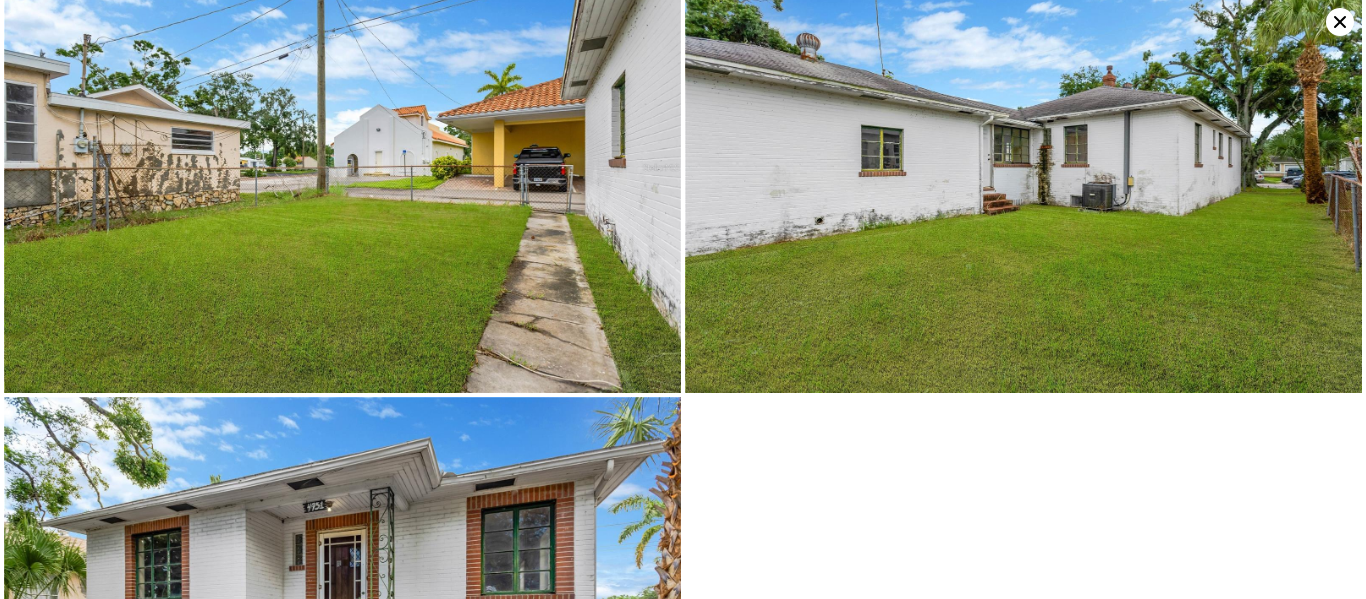 scroll, scrollTop: 6143, scrollLeft: 0, axis: vertical 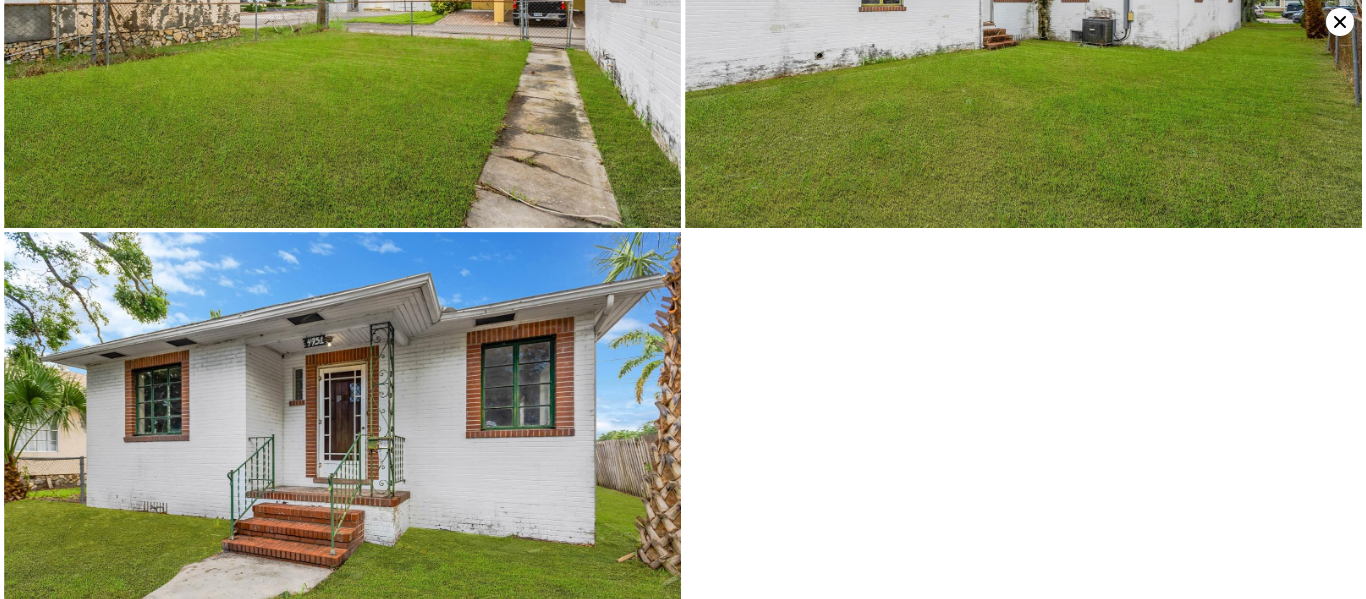 click 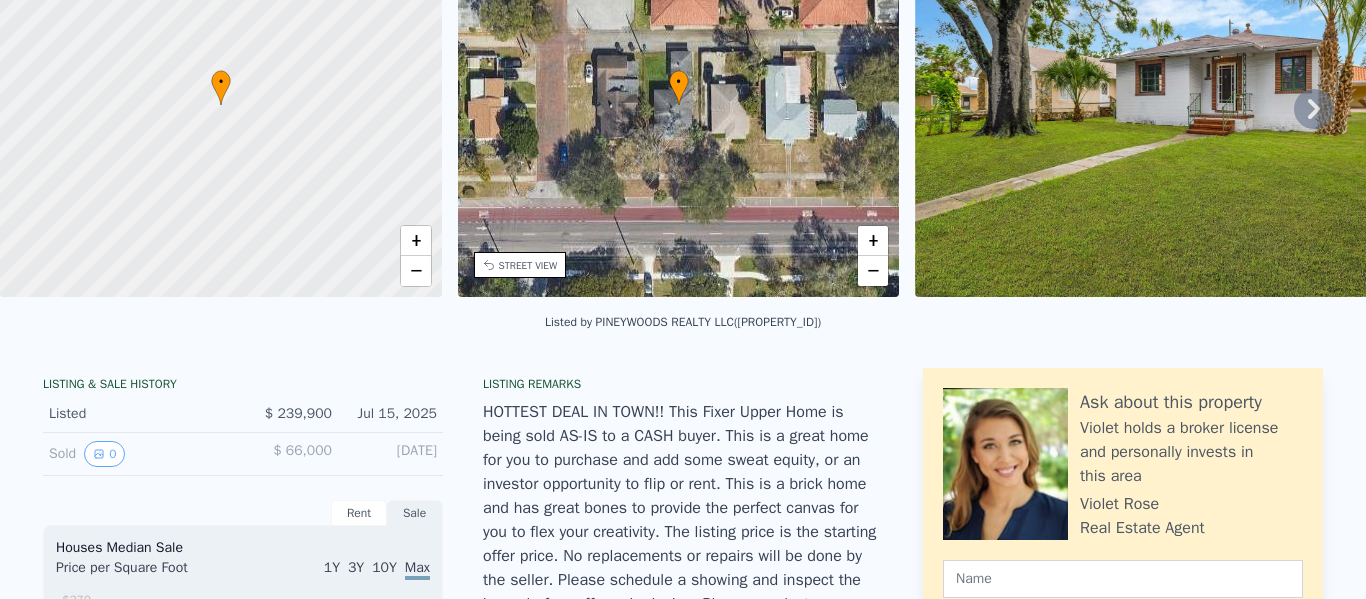 click on "Search an address or region" at bounding box center [539, -179] 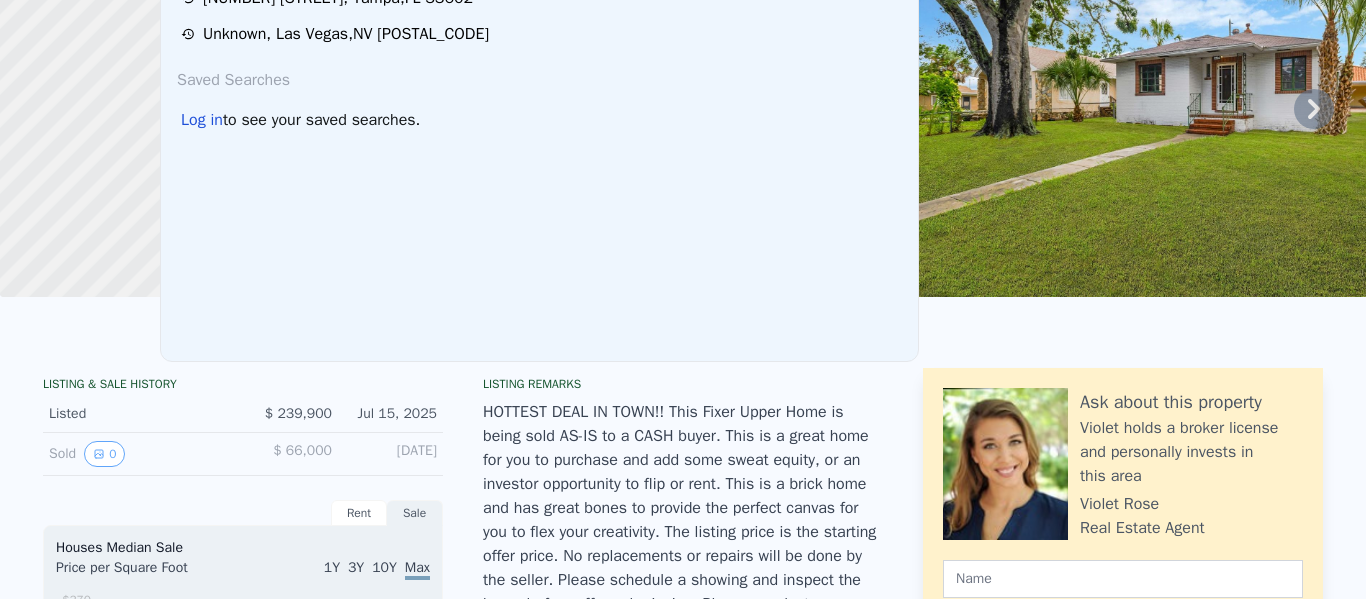 scroll, scrollTop: 0, scrollLeft: 0, axis: both 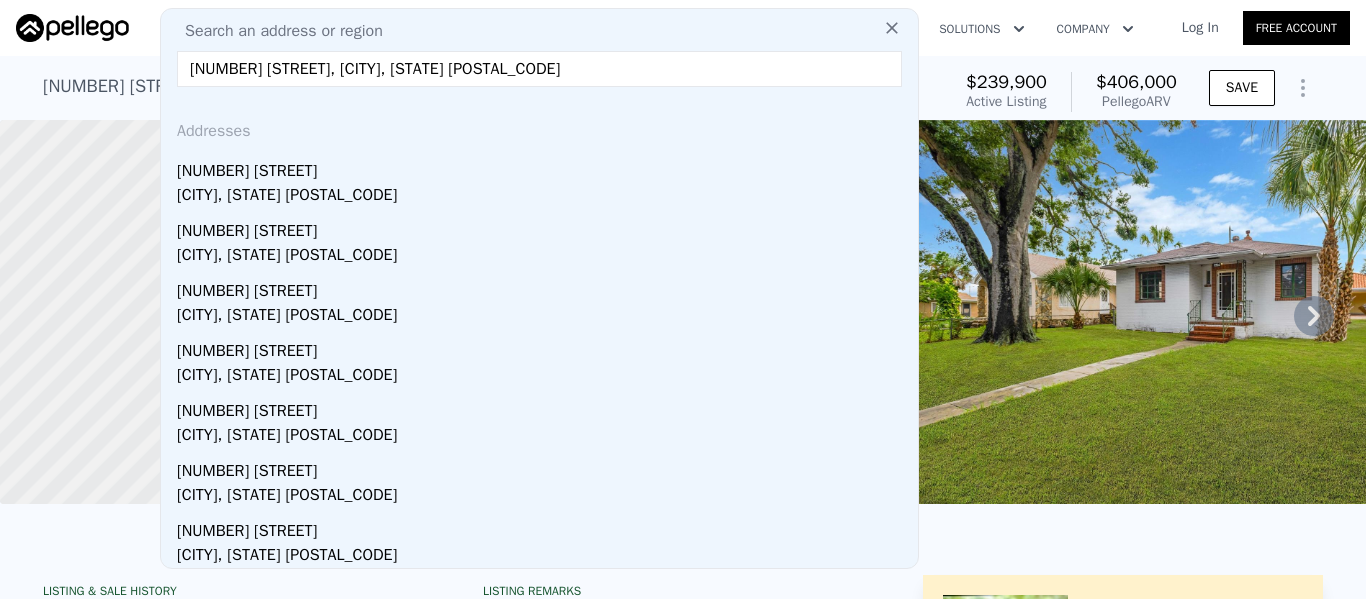 type on "[NUMBER] [STREET], [CITY], [STATE] [POSTAL_CODE]" 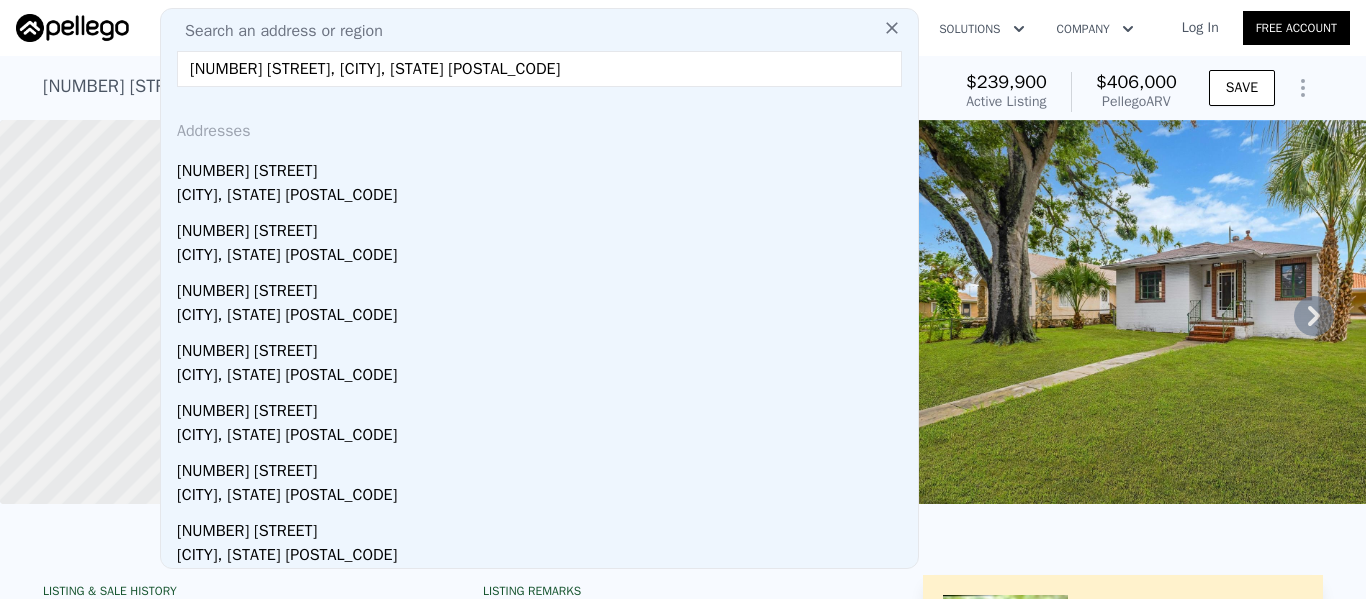 drag, startPoint x: 524, startPoint y: 76, endPoint x: 155, endPoint y: 76, distance: 369 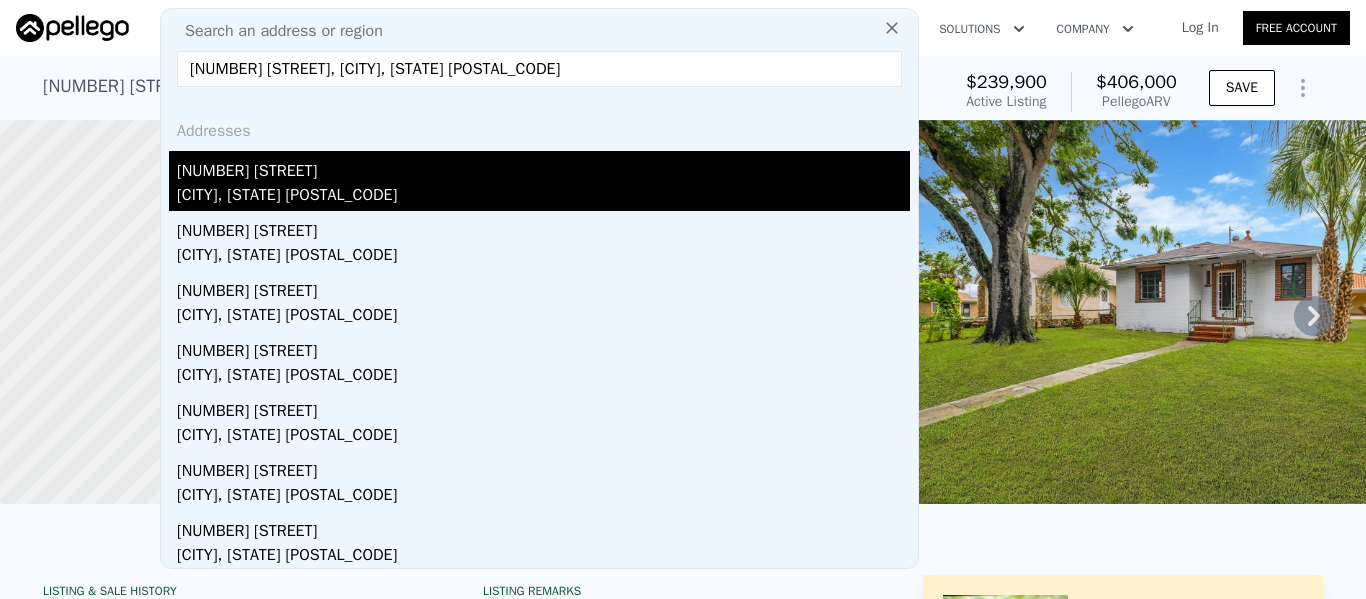 click on "[CITY], [STATE] [POSTAL_CODE]" at bounding box center (543, 197) 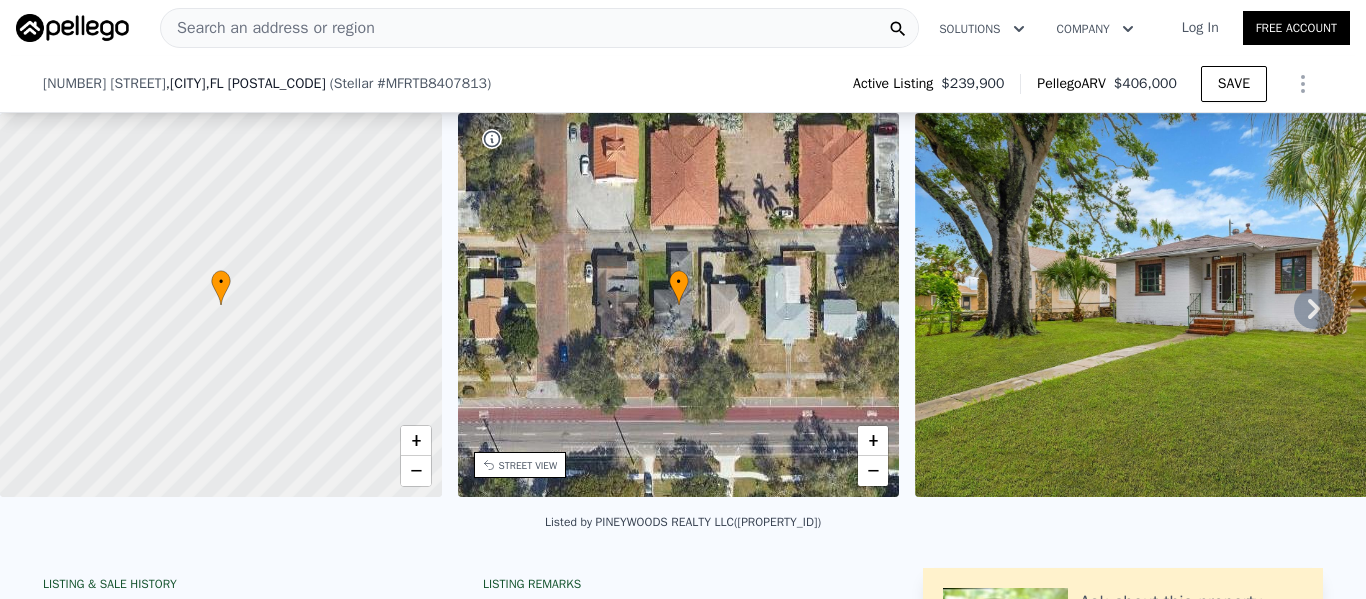scroll, scrollTop: 293, scrollLeft: 0, axis: vertical 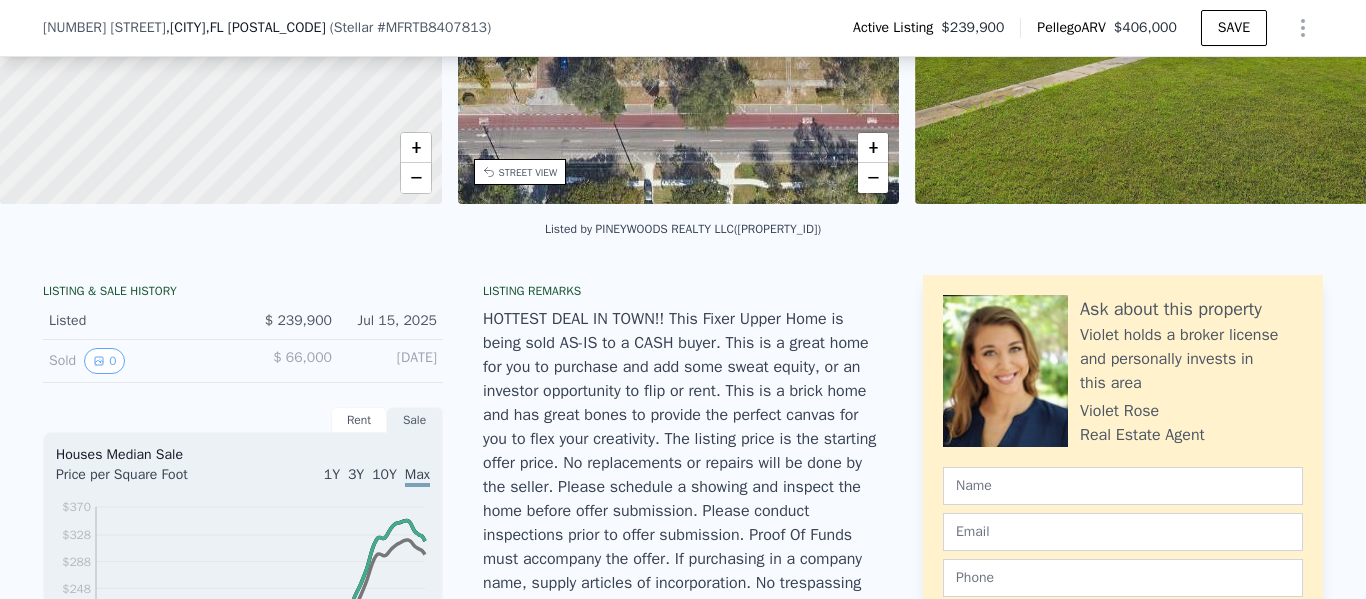 click at bounding box center [1203, 12] 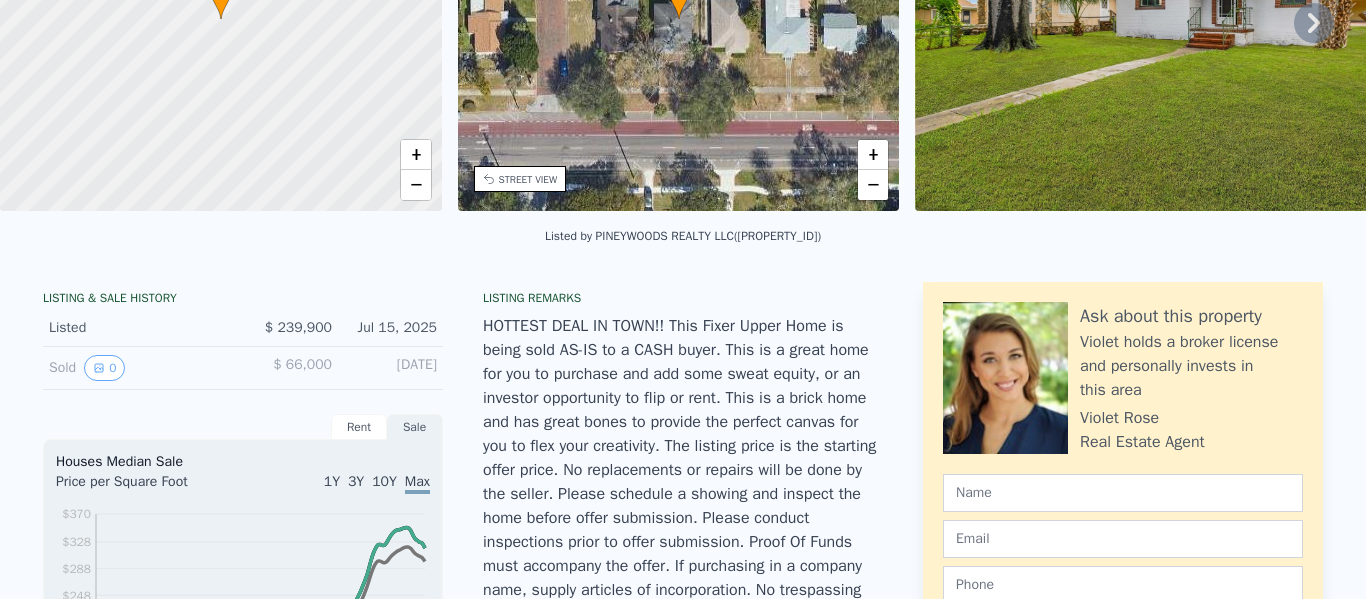 scroll, scrollTop: 0, scrollLeft: 0, axis: both 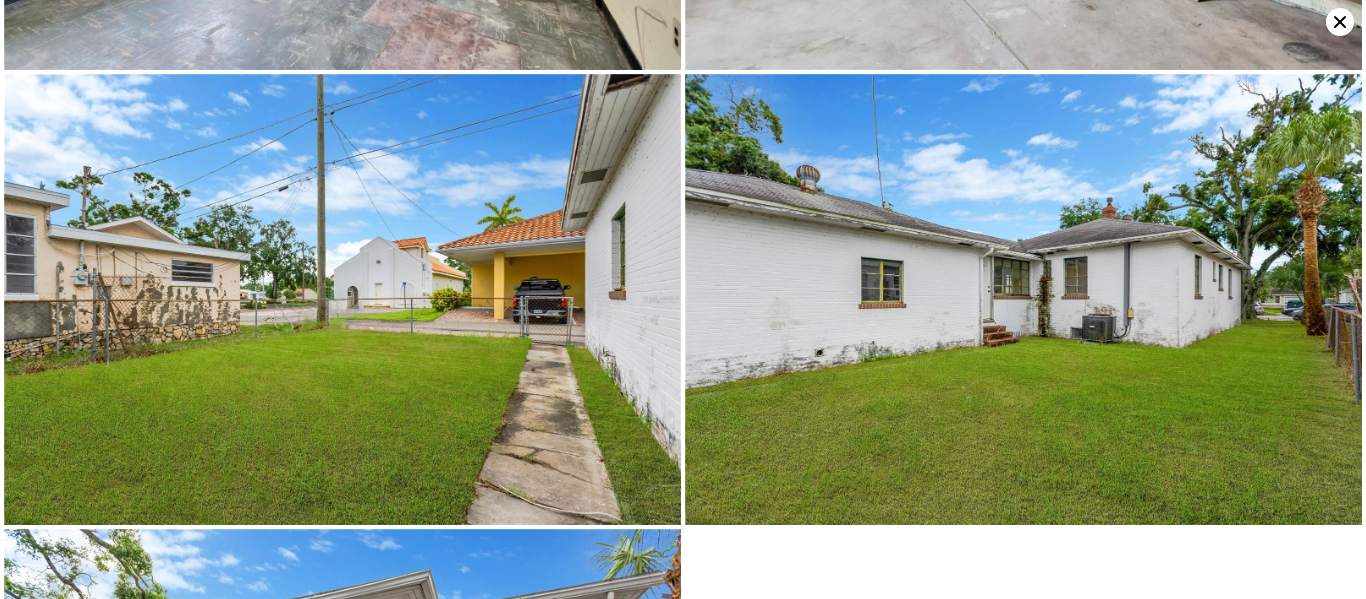 click at bounding box center (1023, 299) 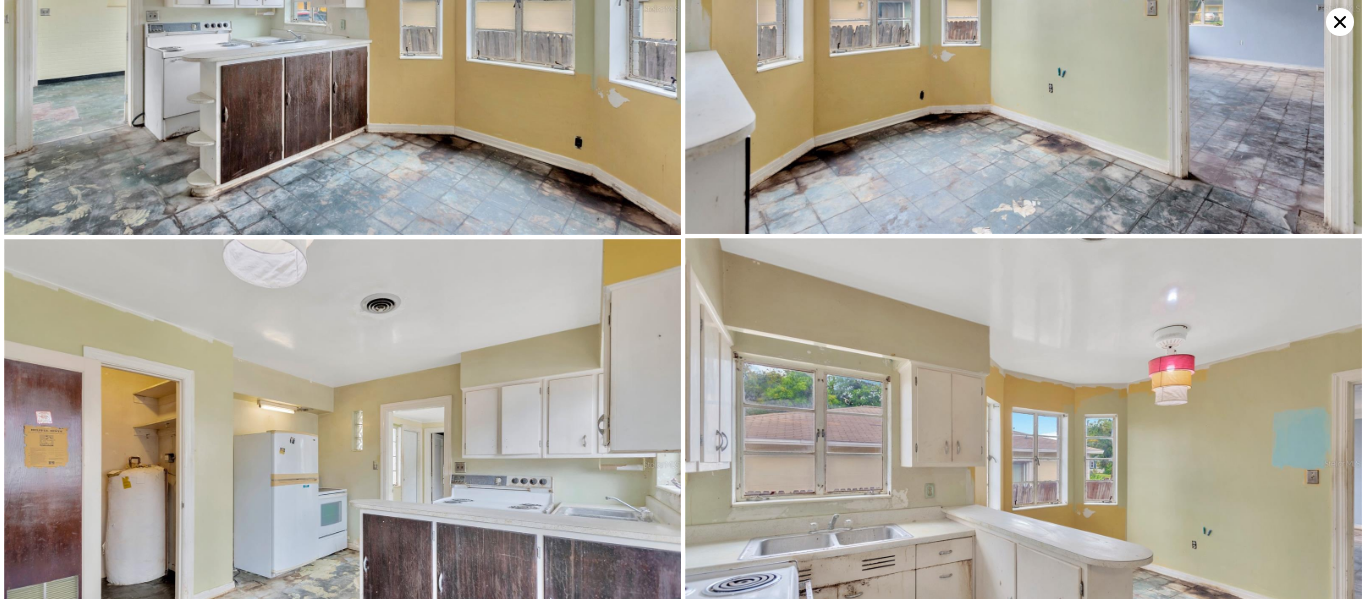scroll, scrollTop: 3598, scrollLeft: 0, axis: vertical 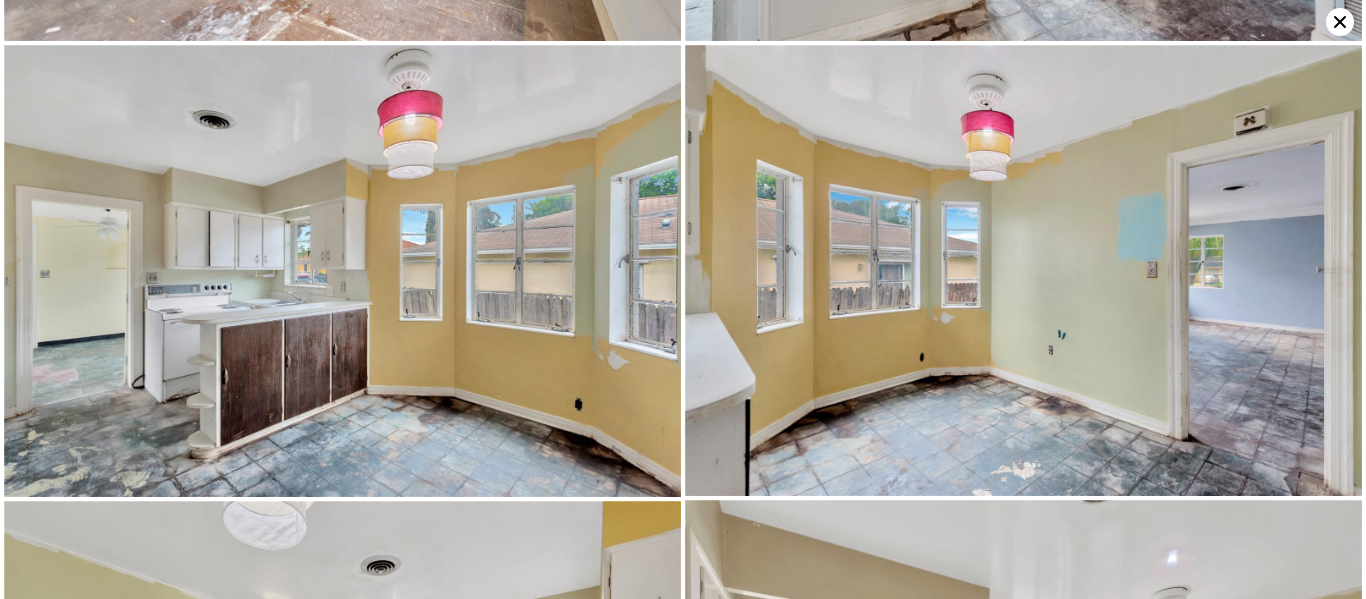 click 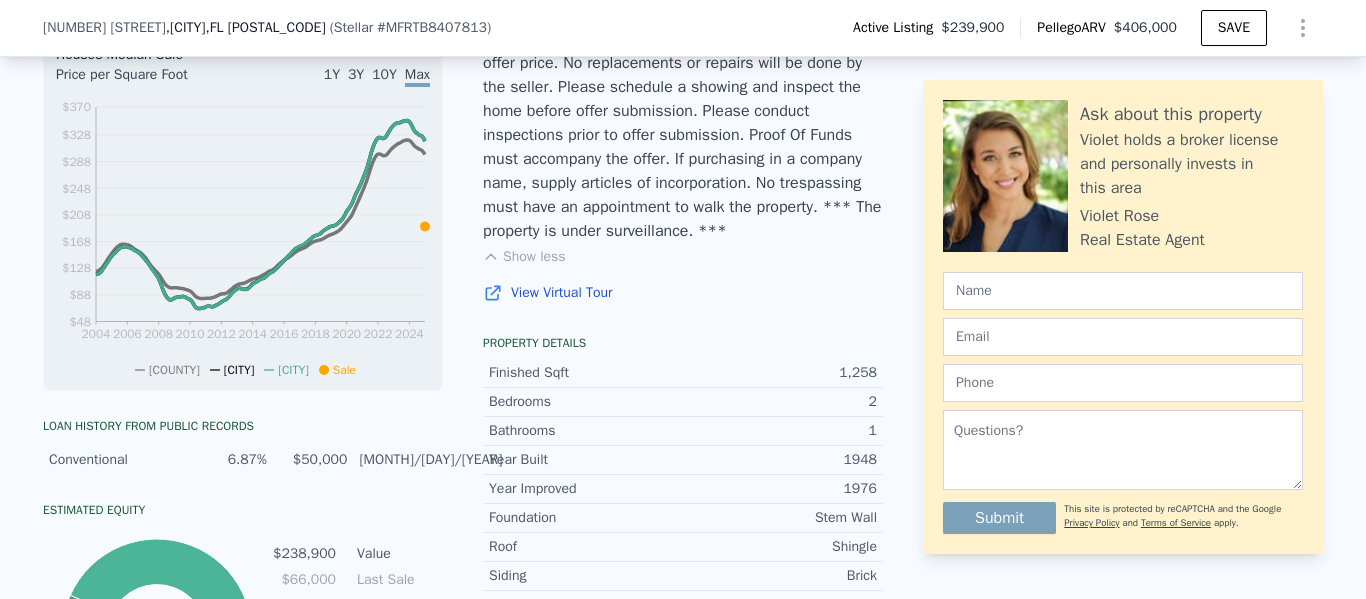 scroll, scrollTop: 593, scrollLeft: 0, axis: vertical 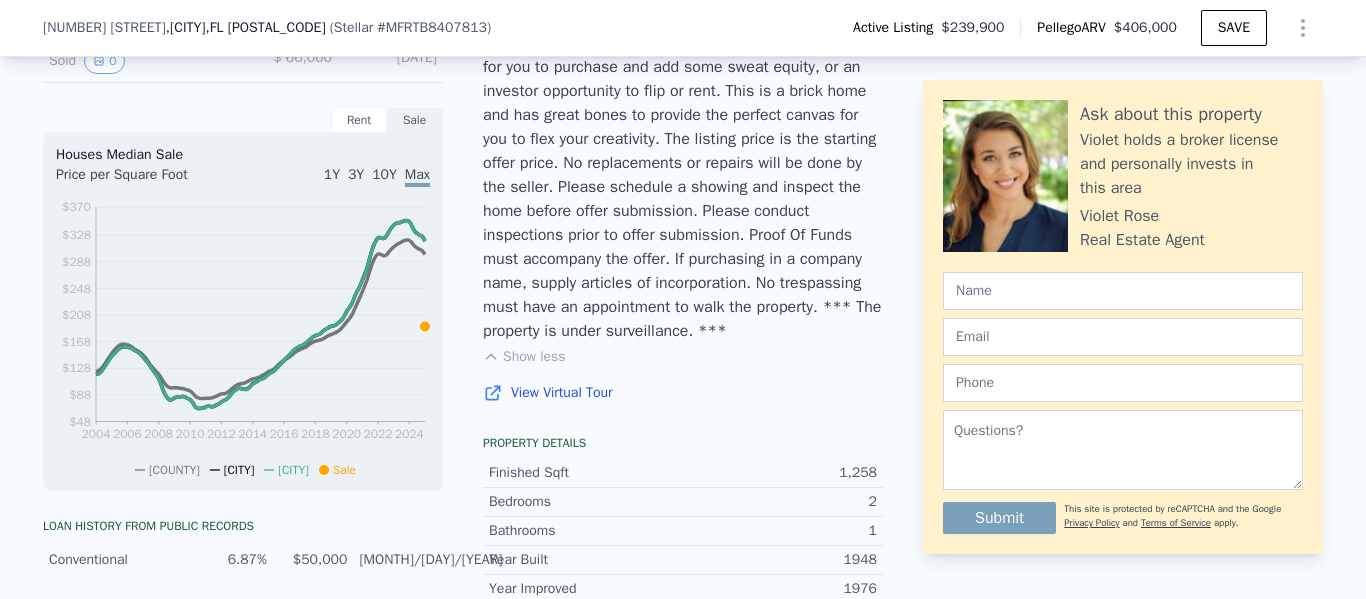 click on "[NUMBER] [STREET] , [CITY] , [STATE] [POSTAL_CODE] Active Listing [PRICE] Pellego ARV [PRICE] SAVE" at bounding box center [683, 28] 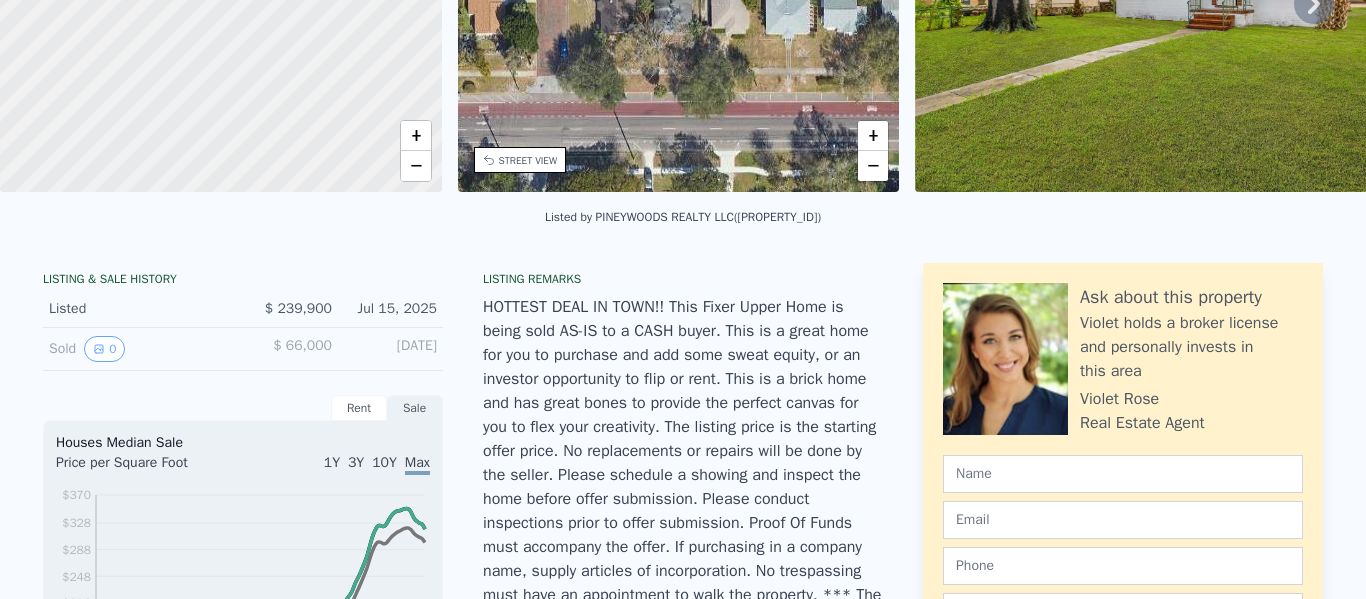 scroll, scrollTop: 0, scrollLeft: 0, axis: both 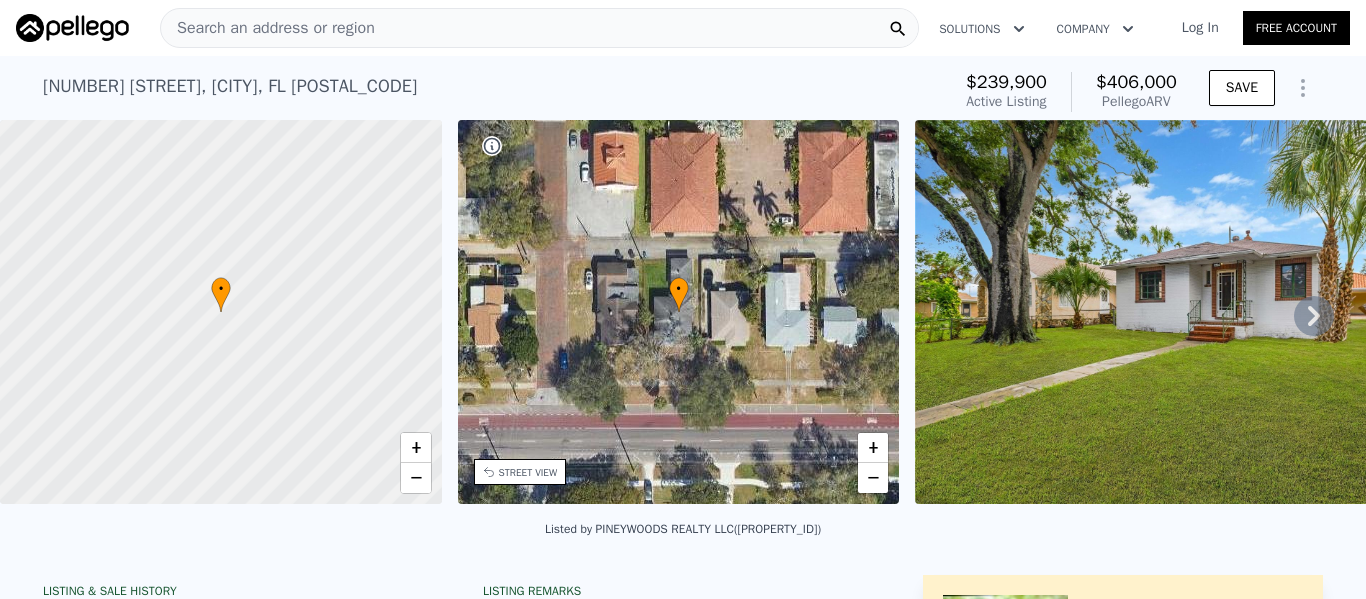click on "Search an address or region" at bounding box center [539, 28] 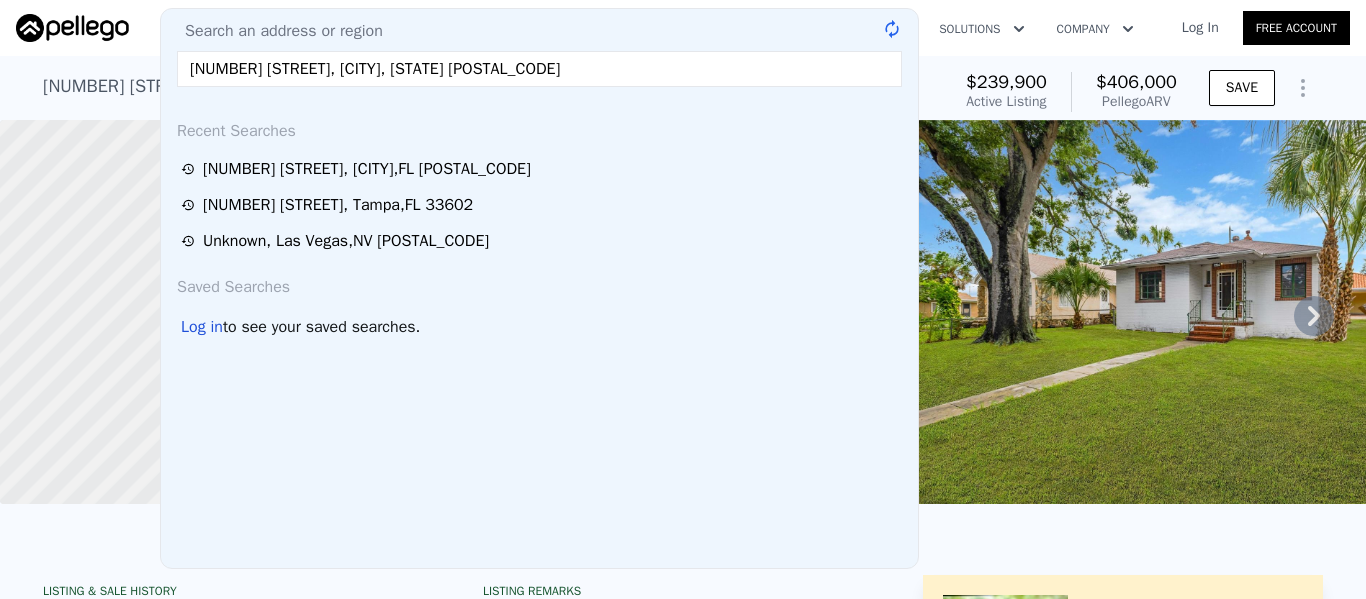 type on "[NUMBER] [STREET], [CITY], [STATE] [POSTAL_CODE]" 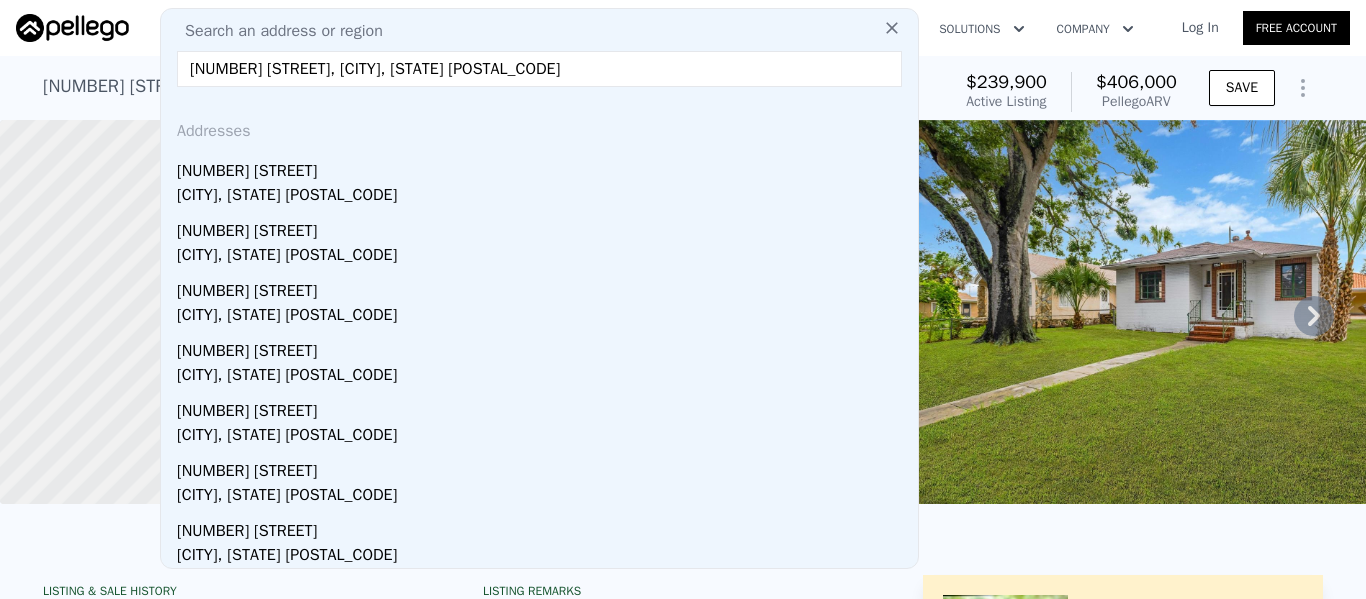 drag, startPoint x: 261, startPoint y: 177, endPoint x: 897, endPoint y: 187, distance: 636.0786 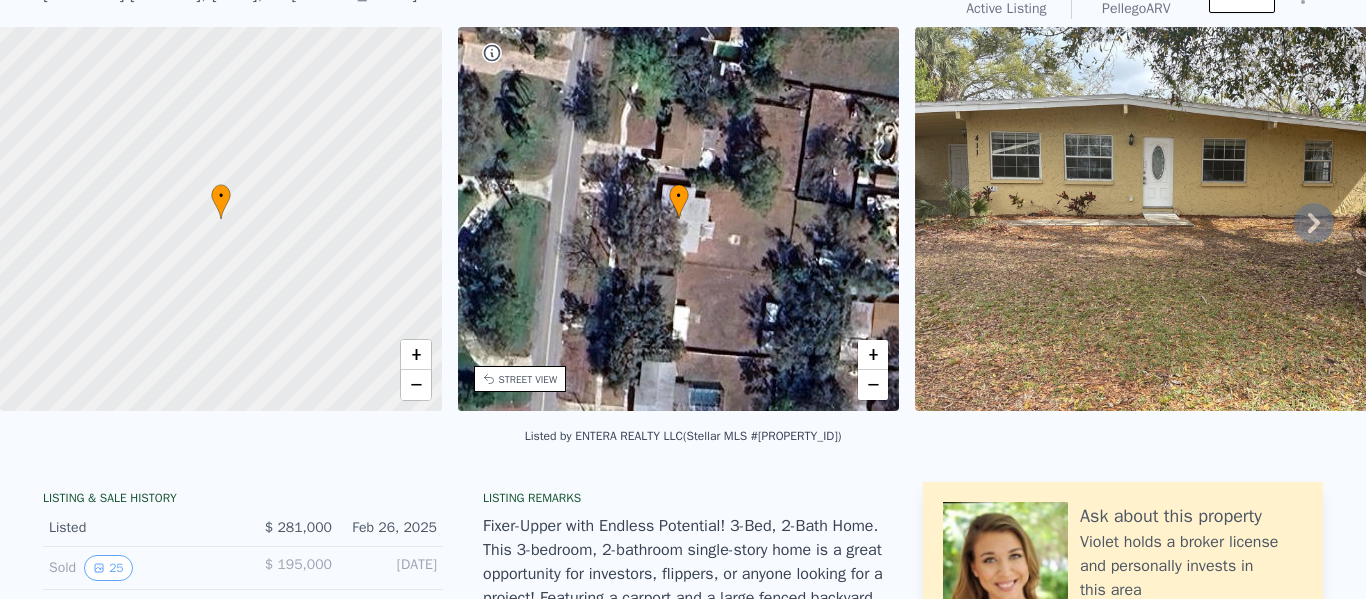 scroll, scrollTop: 7, scrollLeft: 0, axis: vertical 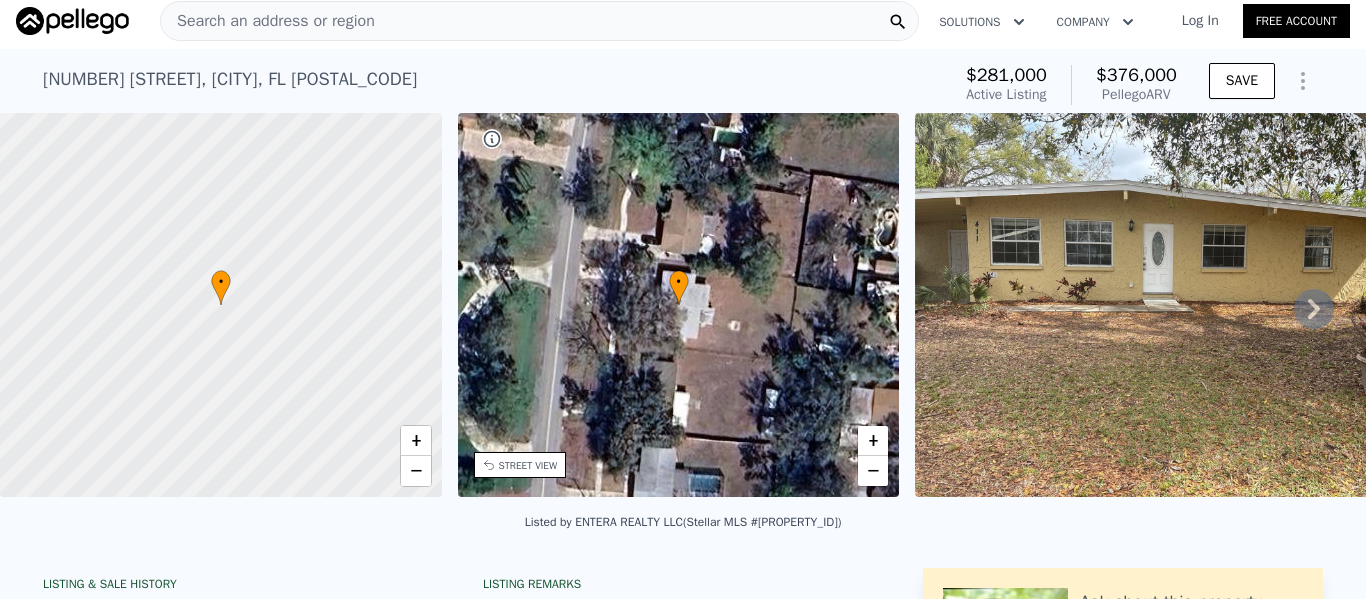 click on "Search an address or region" at bounding box center [539, 21] 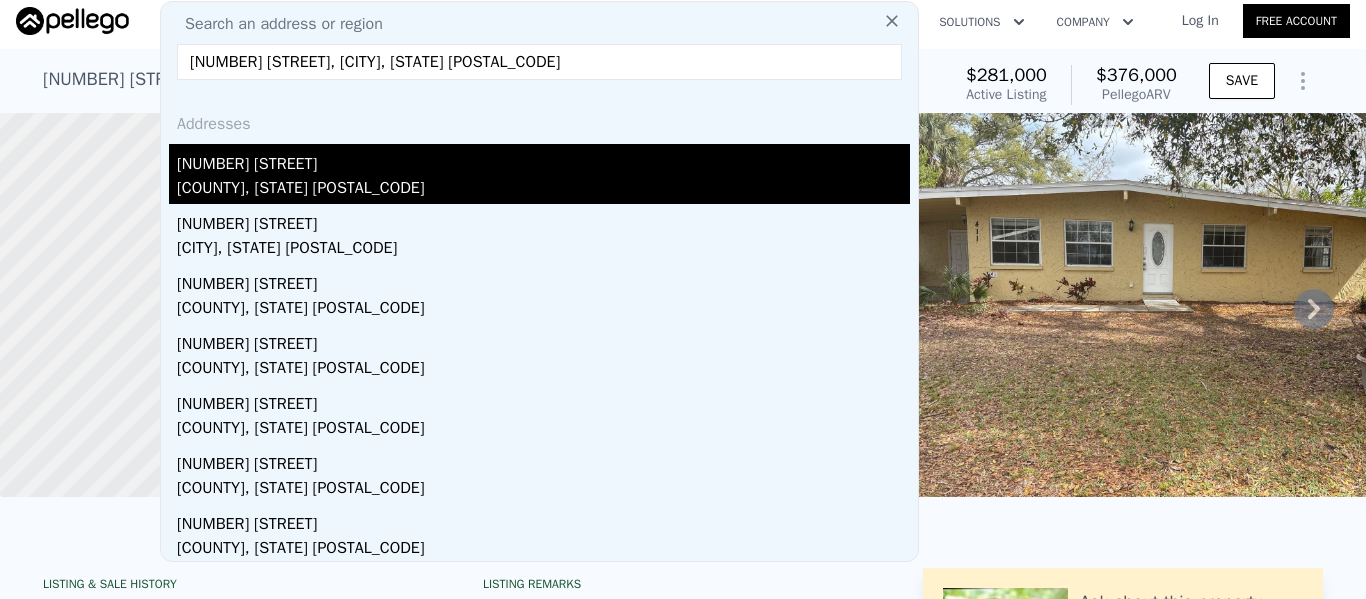 type on "[NUMBER] [STREET], [CITY], [STATE] [POSTAL_CODE]" 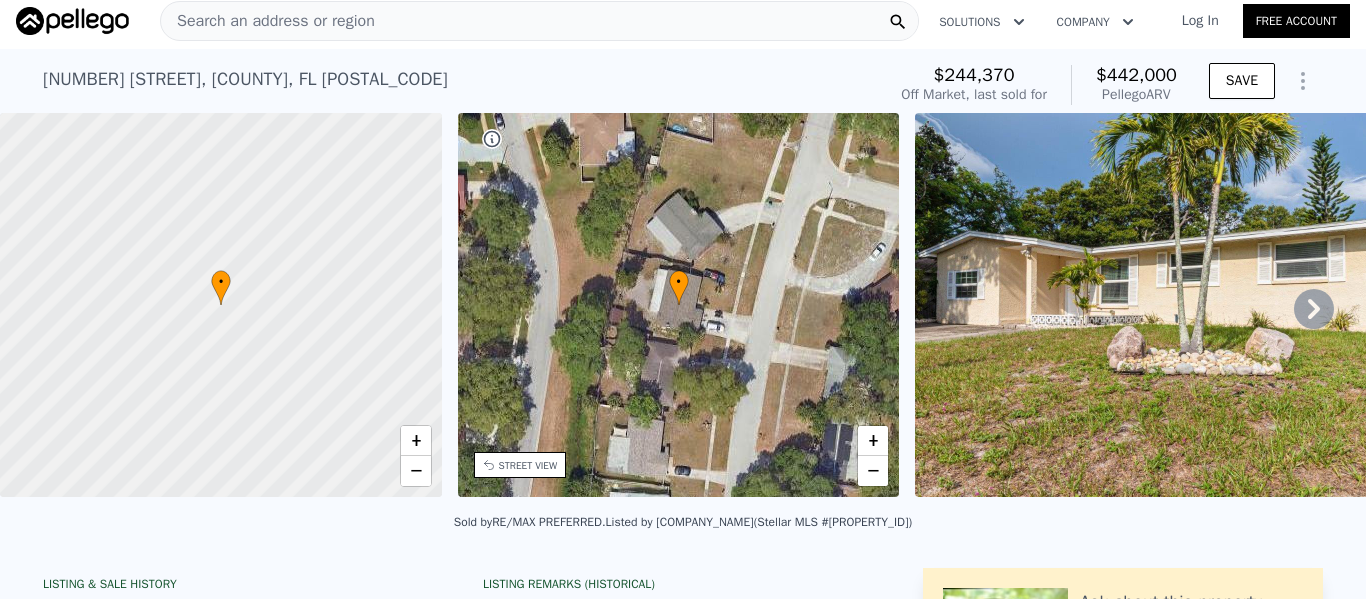 click at bounding box center (1171, 305) 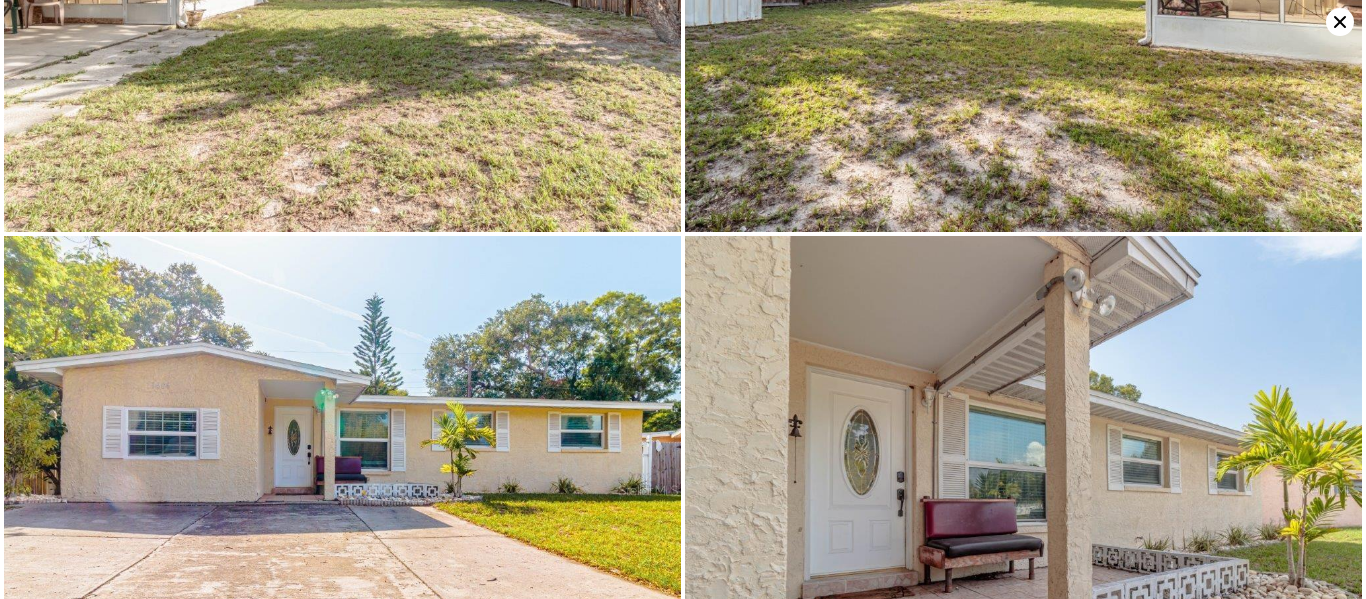scroll, scrollTop: 5462, scrollLeft: 0, axis: vertical 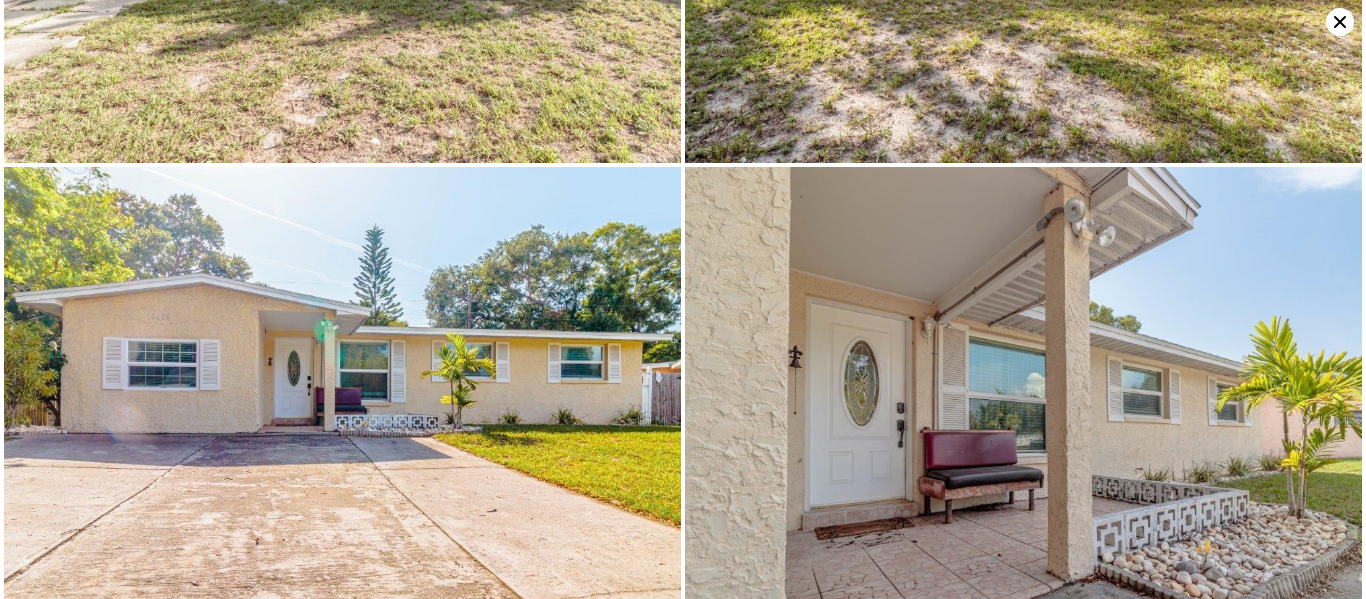 click 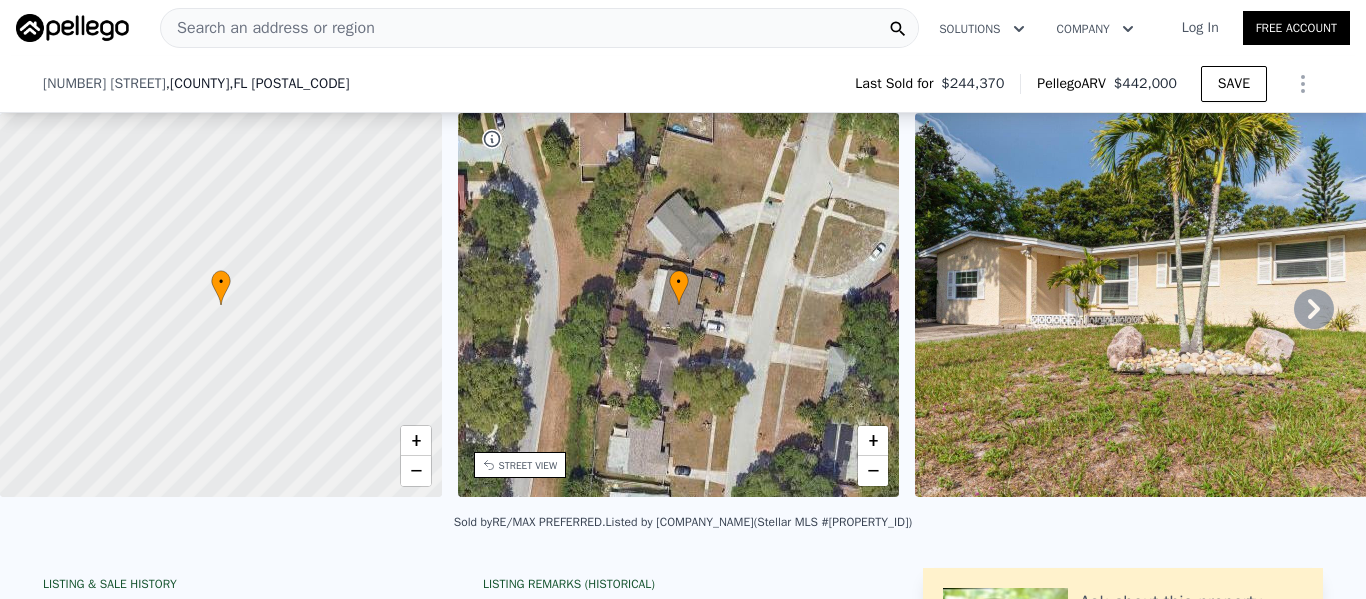 scroll, scrollTop: 493, scrollLeft: 0, axis: vertical 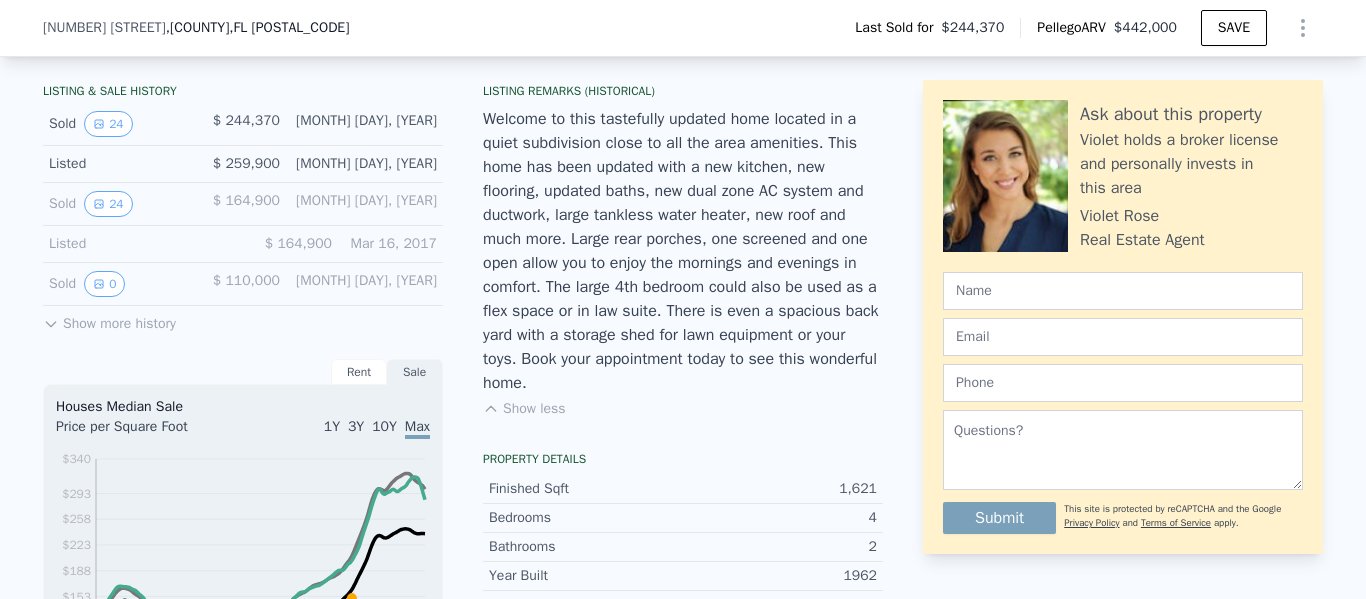 click on "Show less" at bounding box center [524, 409] 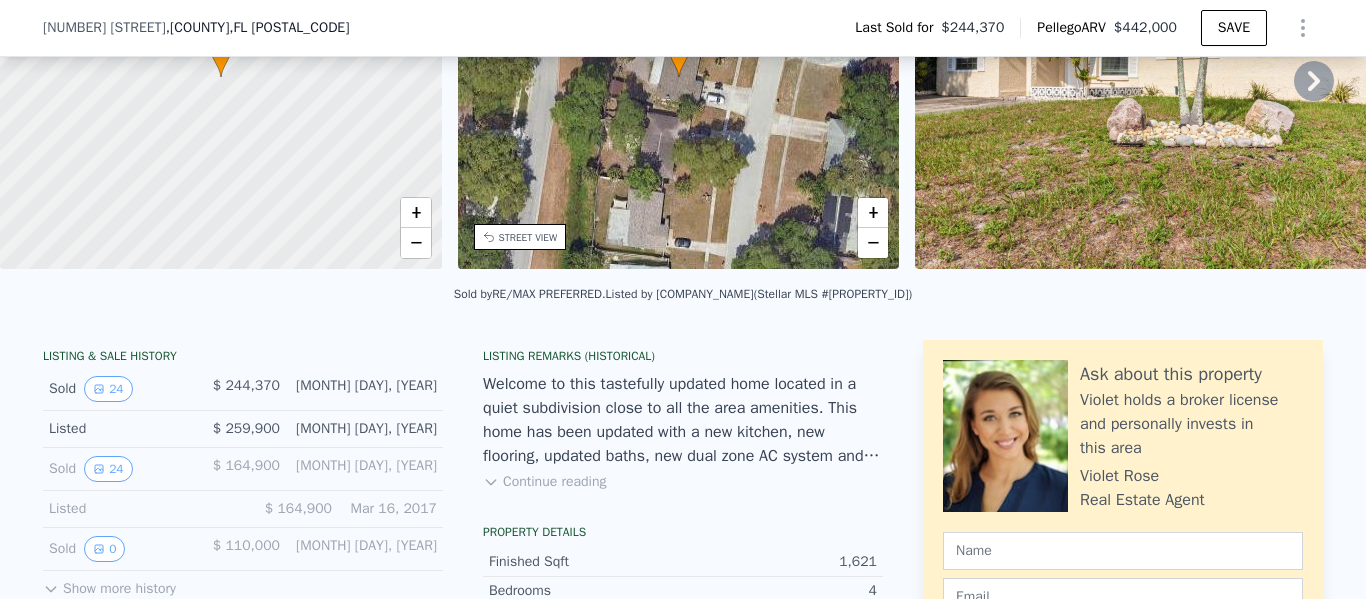scroll, scrollTop: 193, scrollLeft: 0, axis: vertical 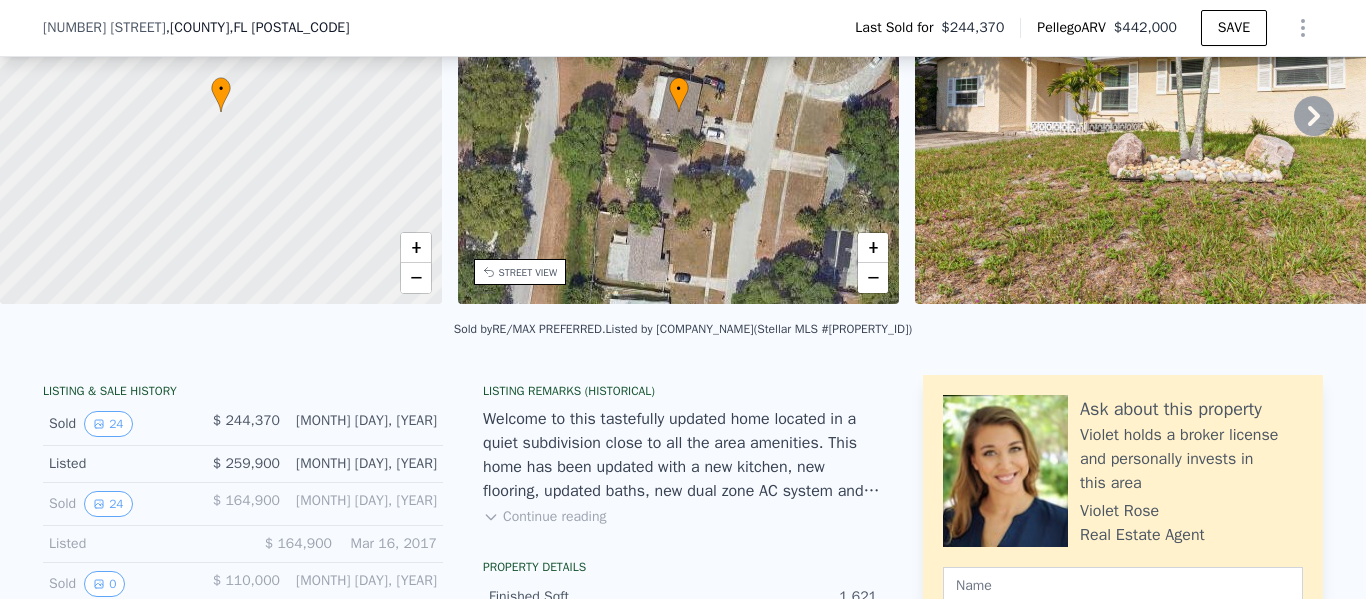 click at bounding box center (1171, 112) 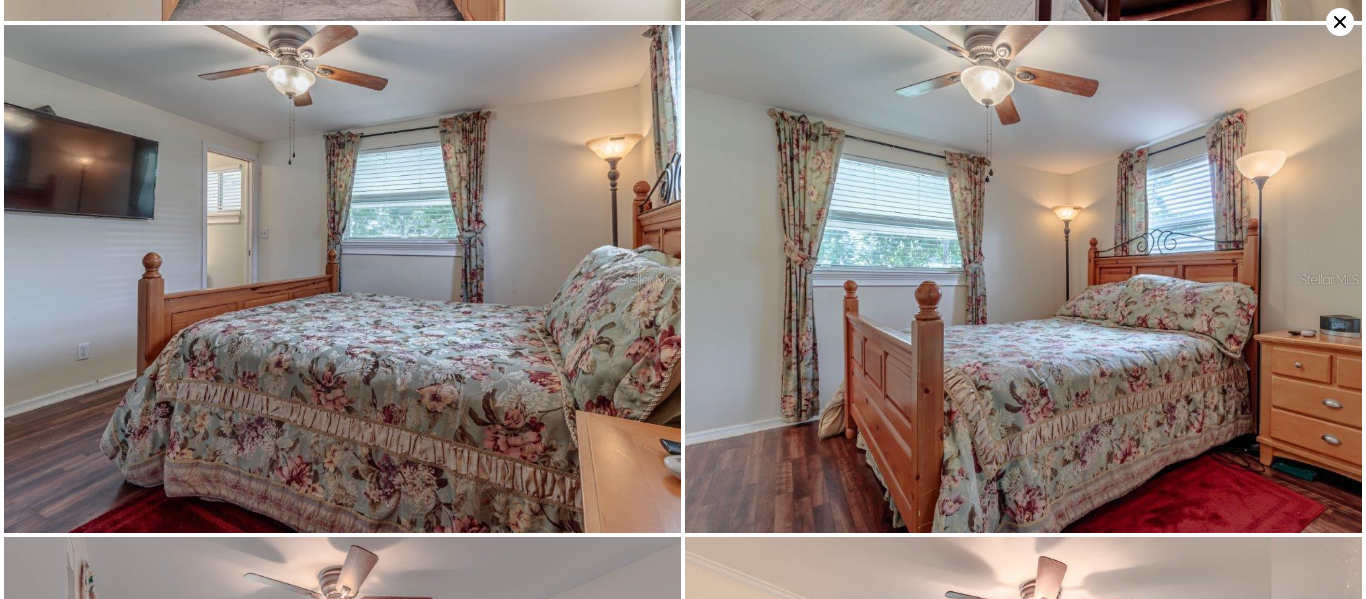 scroll, scrollTop: 1551, scrollLeft: 0, axis: vertical 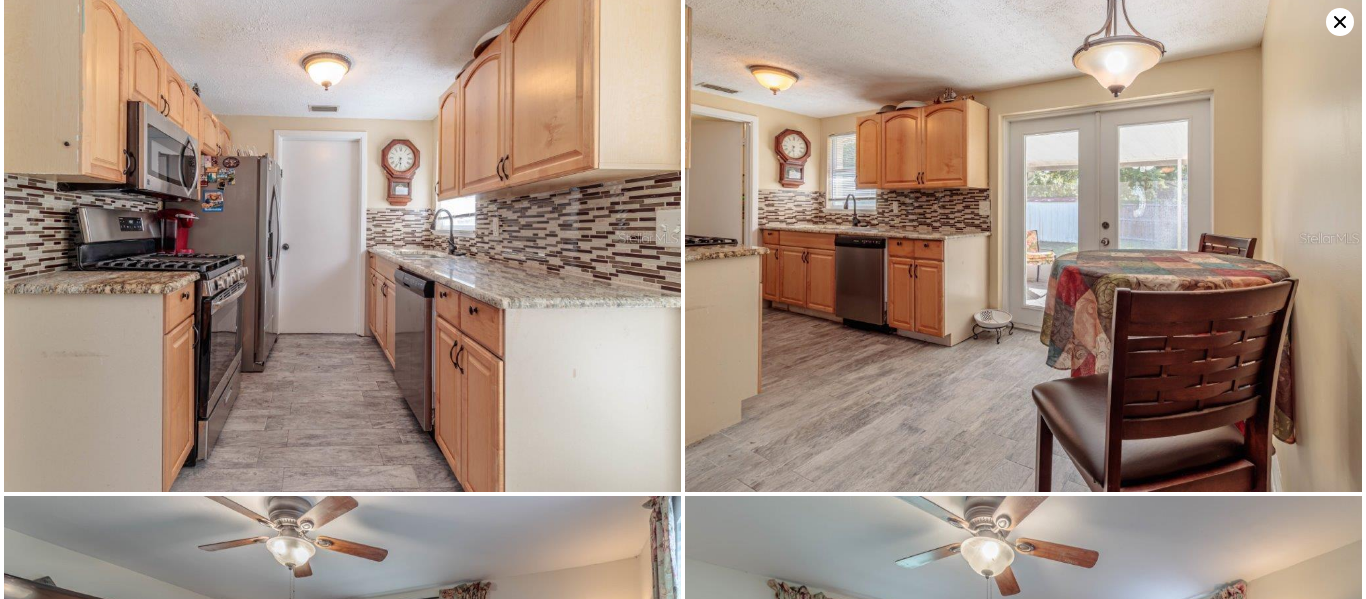 click 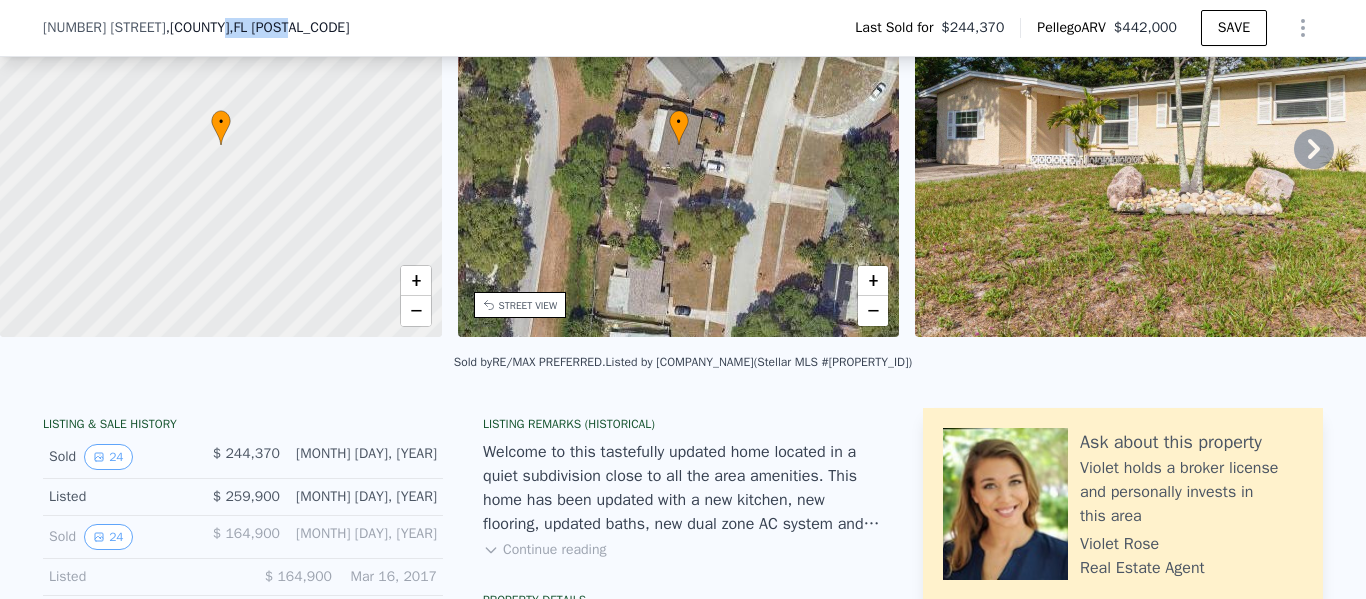drag, startPoint x: 301, startPoint y: 21, endPoint x: 171, endPoint y: 15, distance: 130.13838 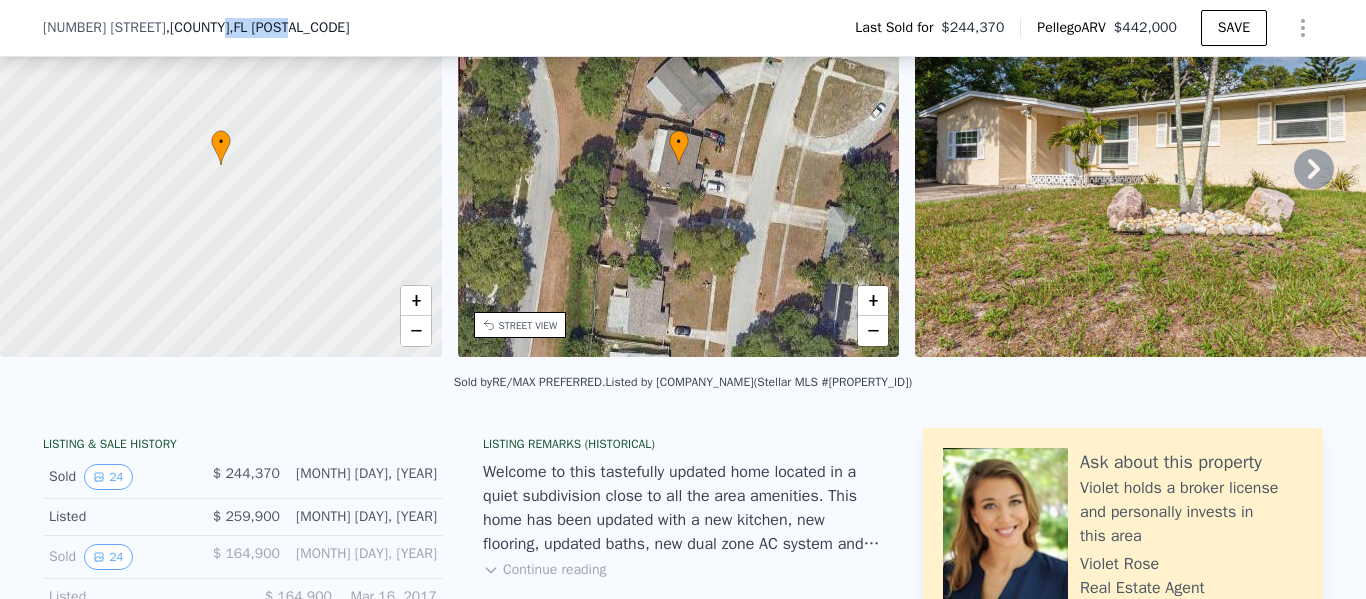 click on "[NUMBER] [STREET] , [COUNTY] , [STATE] [POSTAL_CODE] Last Sold for [PRICE] Pellego ARV [PRICE] SAVE" at bounding box center (683, 28) 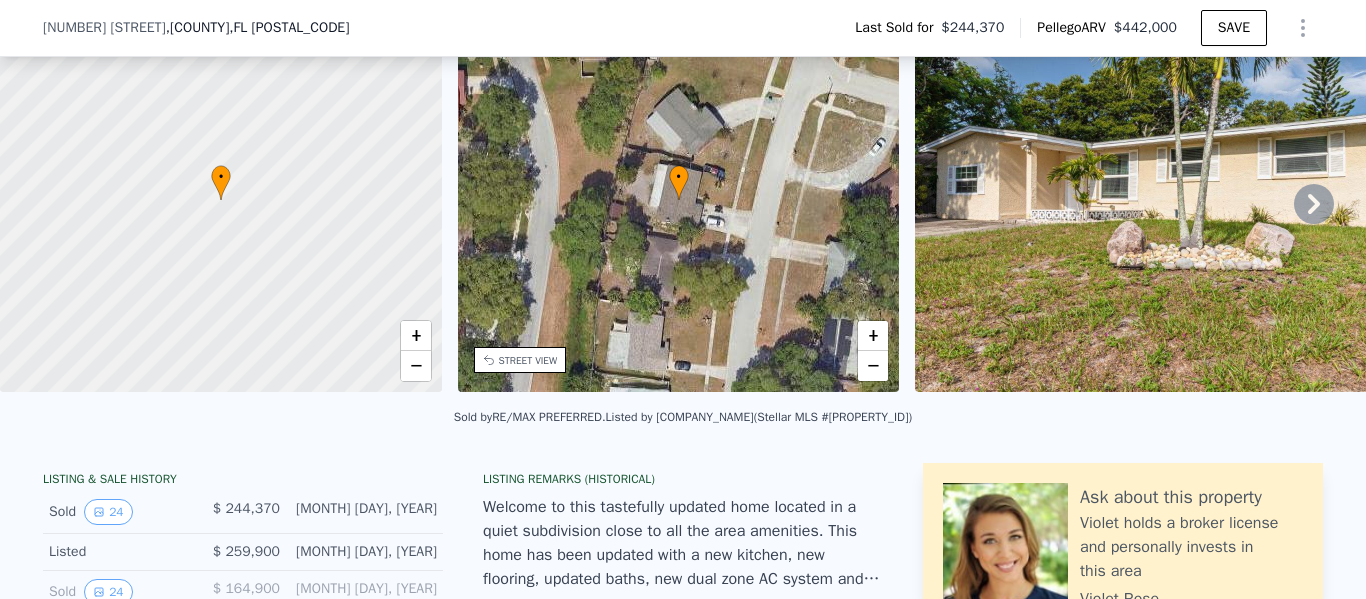 scroll, scrollTop: 89, scrollLeft: 0, axis: vertical 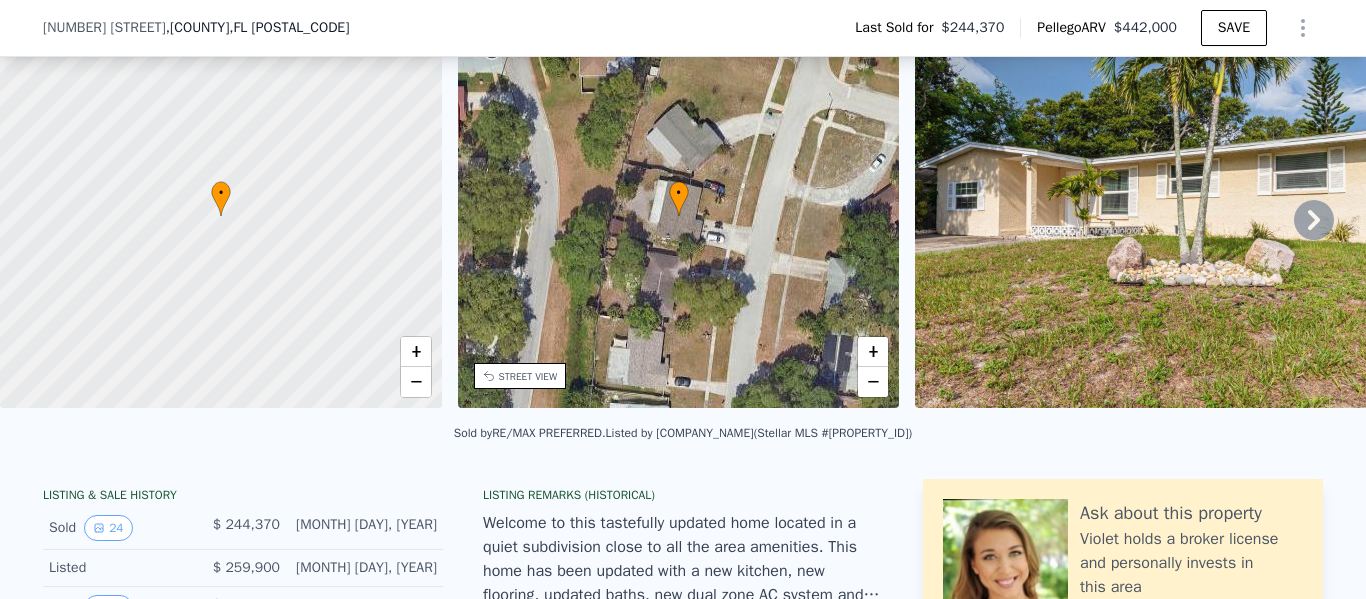 drag, startPoint x: 329, startPoint y: 26, endPoint x: 299, endPoint y: 212, distance: 188.40382 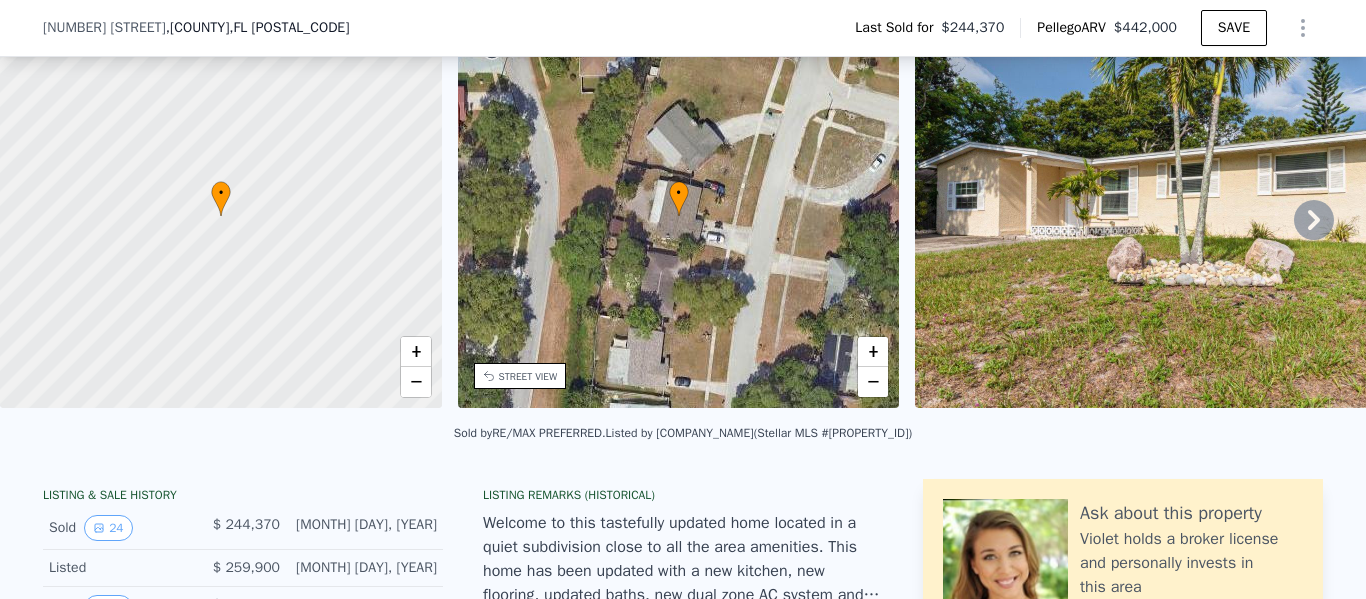 scroll, scrollTop: 0, scrollLeft: 0, axis: both 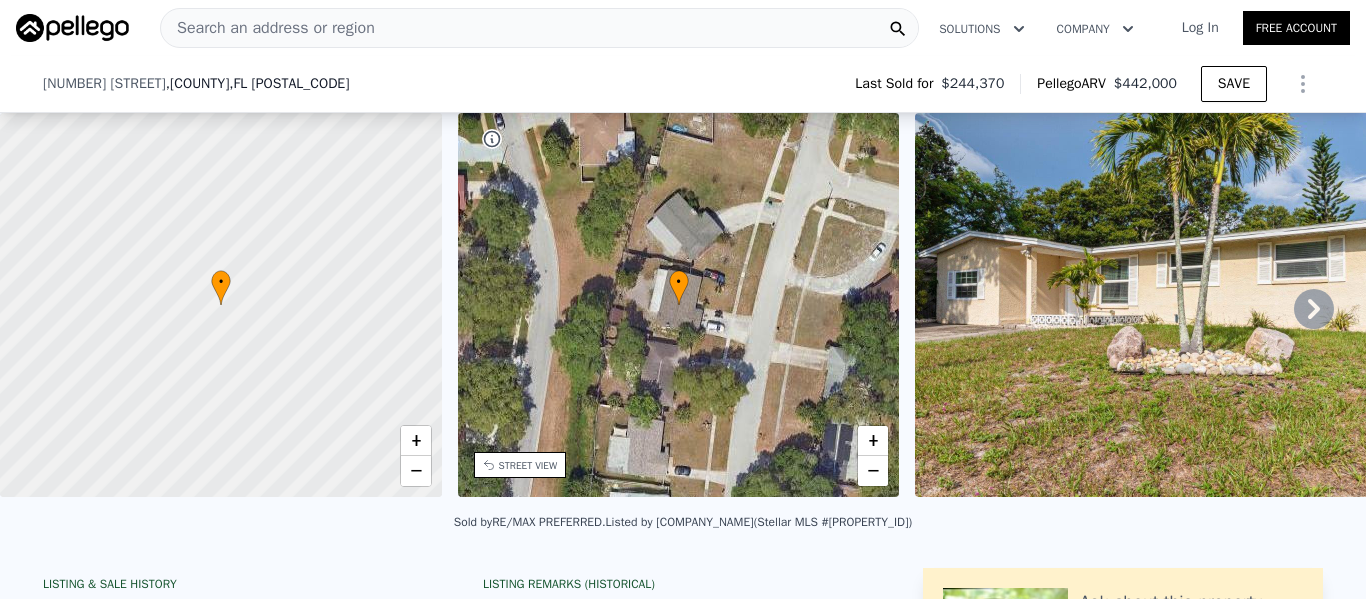 click on "Search an address or region" at bounding box center (268, 28) 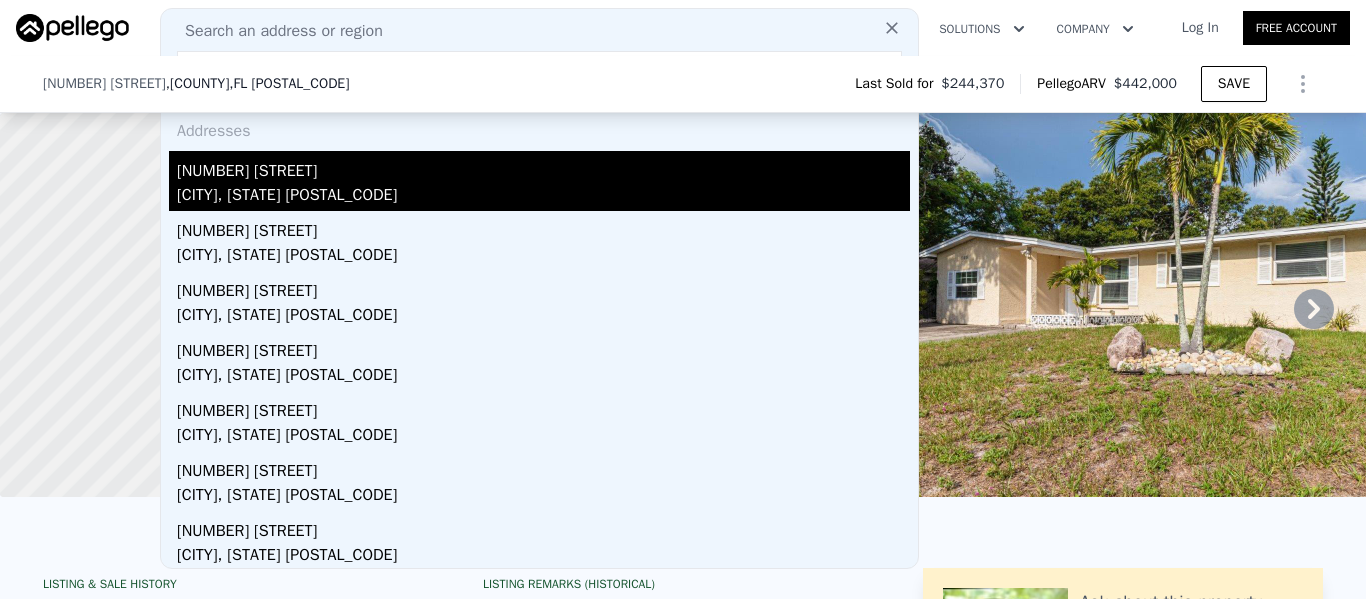 type on "[NUMBER] [STREET], [CITY], [STATE] [POSTAL_CODE]" 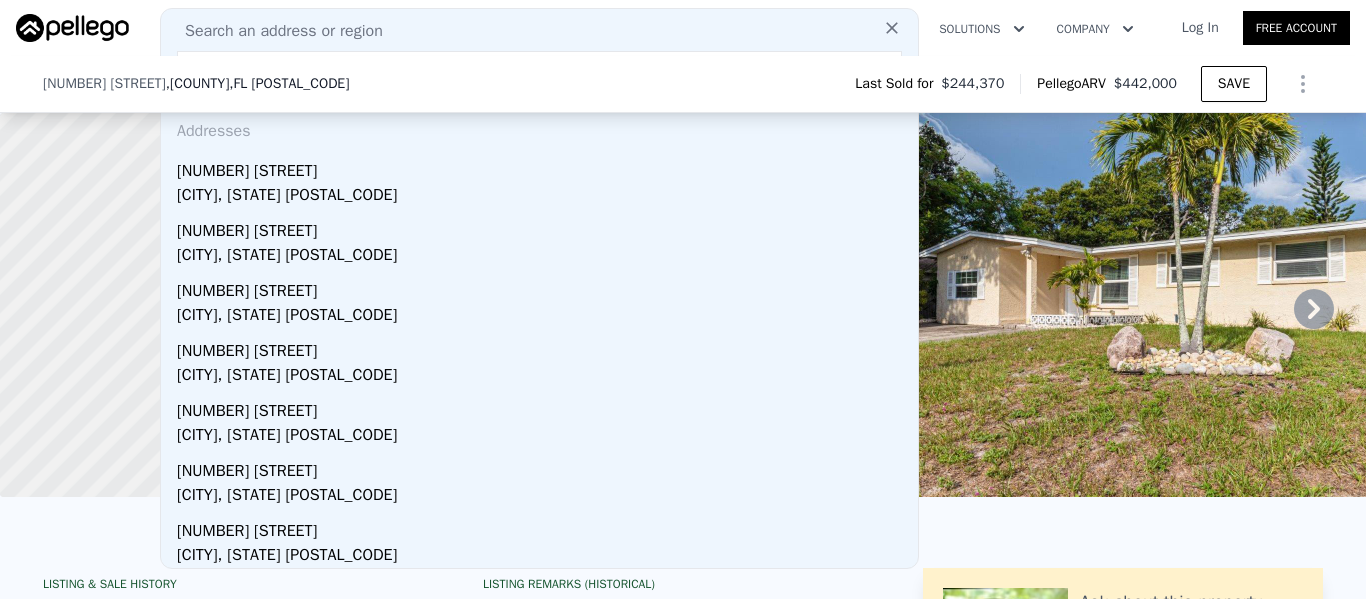 type on "0" 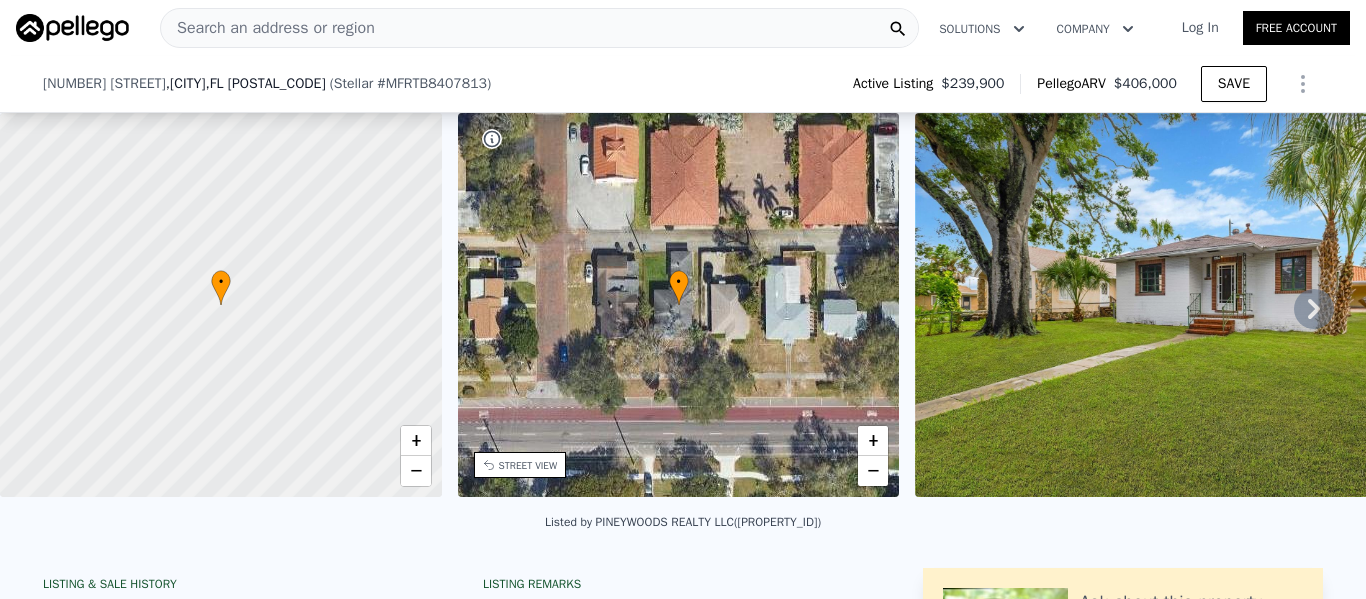 scroll, scrollTop: 400, scrollLeft: 0, axis: vertical 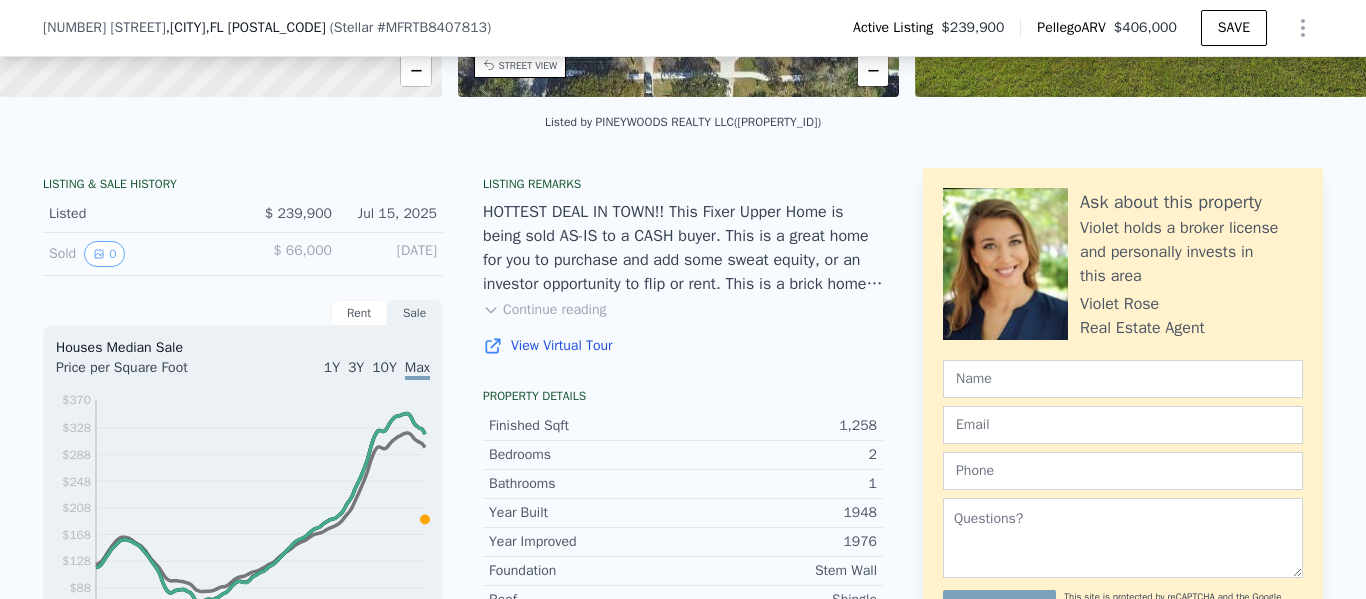 click on "Continue reading" at bounding box center (544, 310) 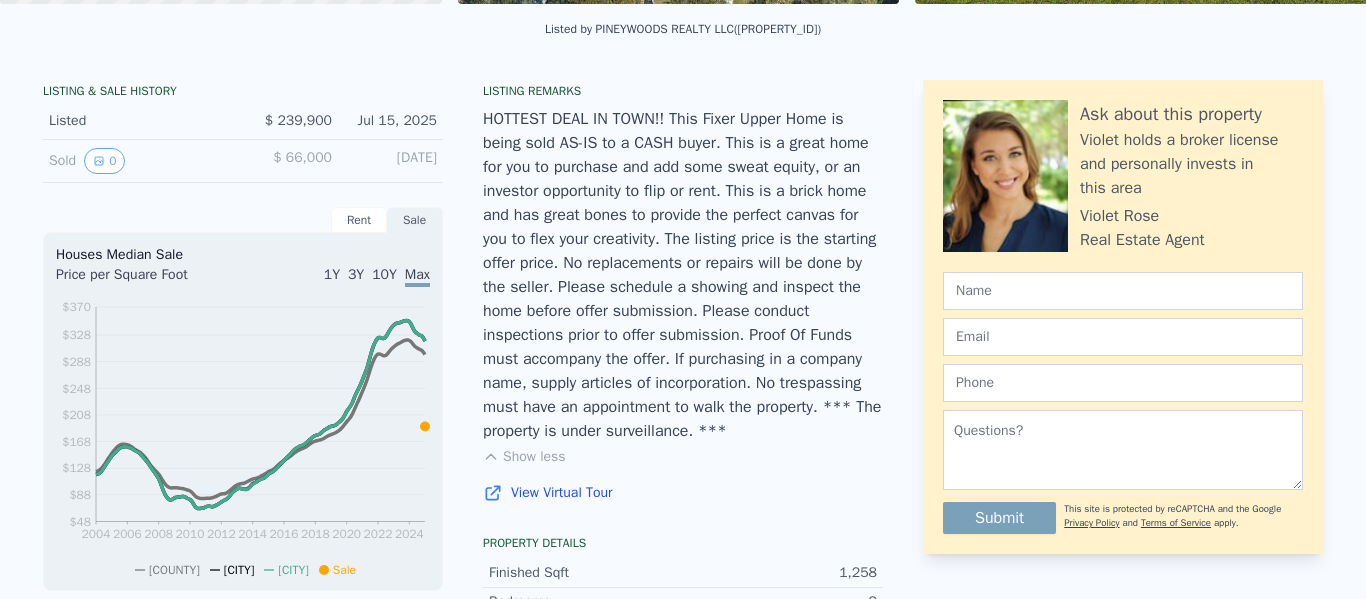 scroll, scrollTop: 0, scrollLeft: 0, axis: both 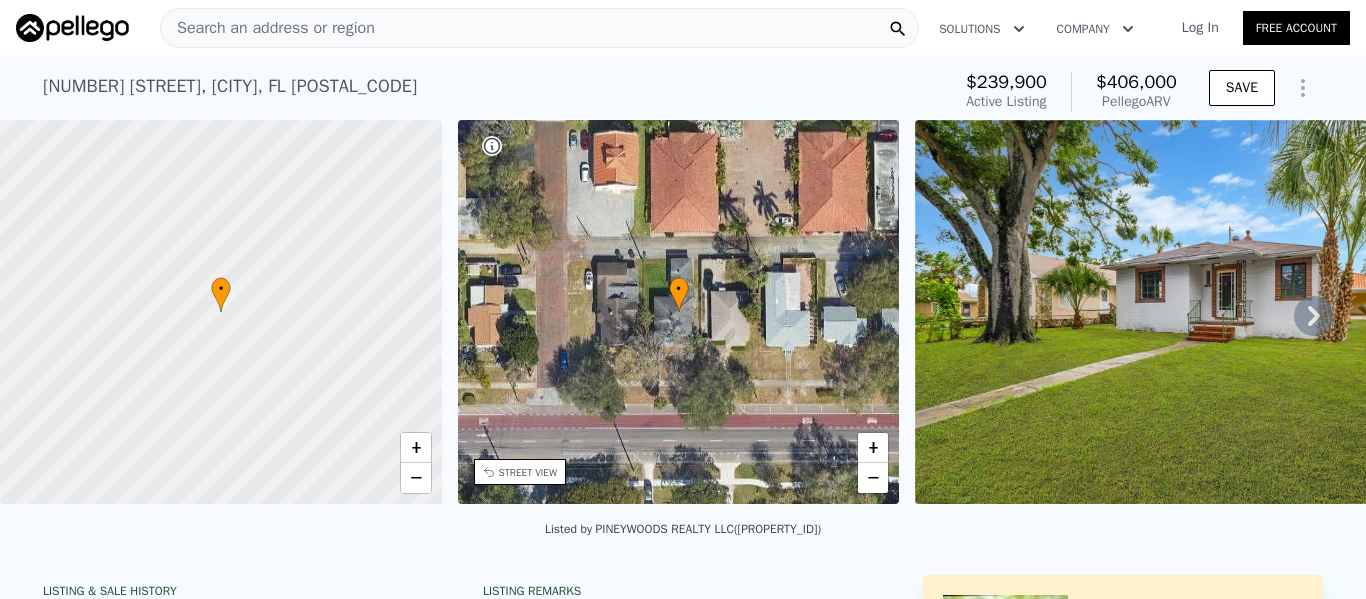 click on "Search an address or region" at bounding box center (268, 28) 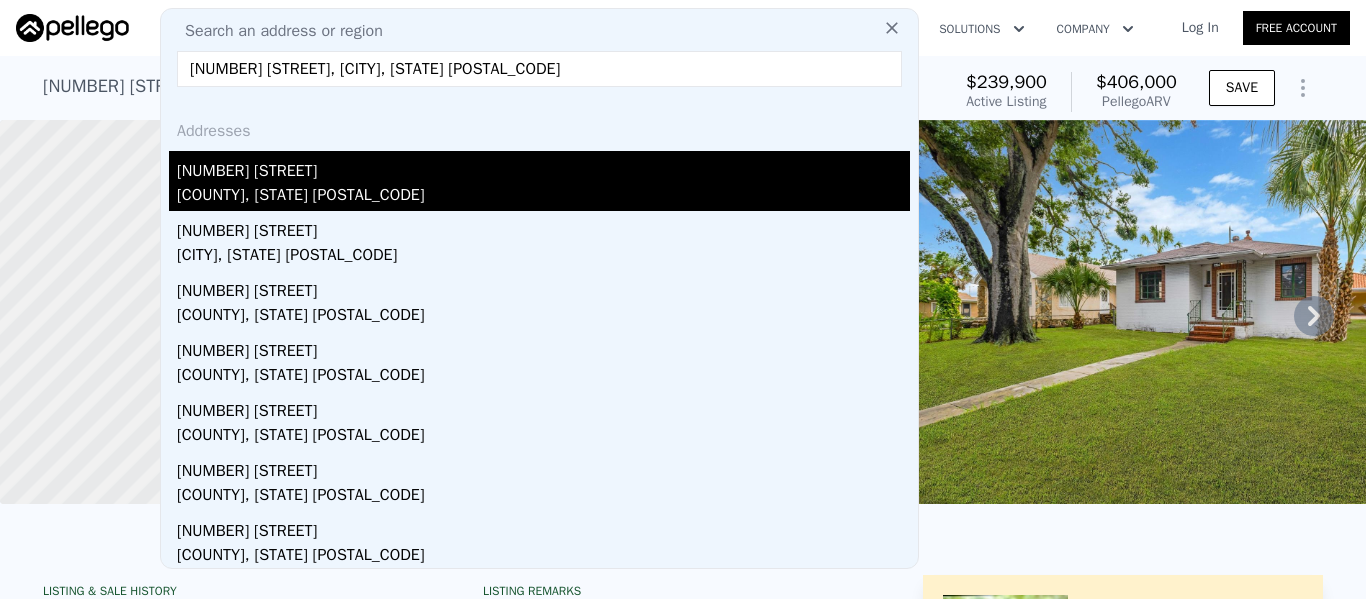 type on "[NUMBER] [STREET], [CITY], [STATE] [POSTAL_CODE]" 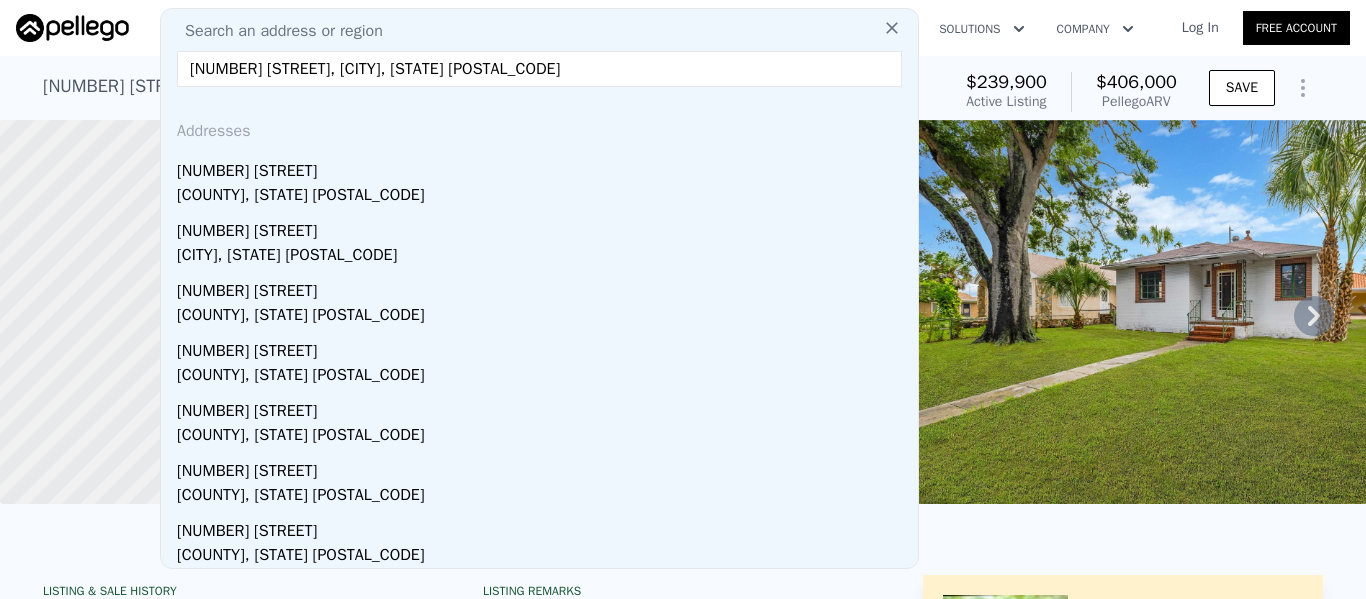 type 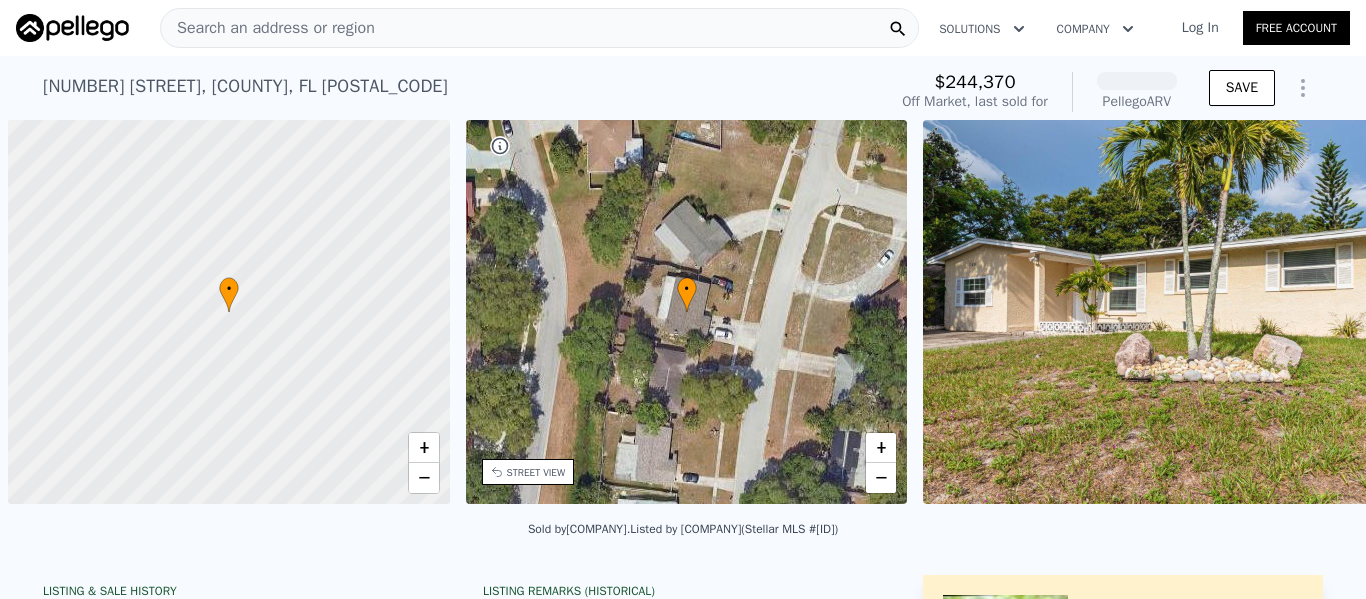 scroll, scrollTop: 0, scrollLeft: 0, axis: both 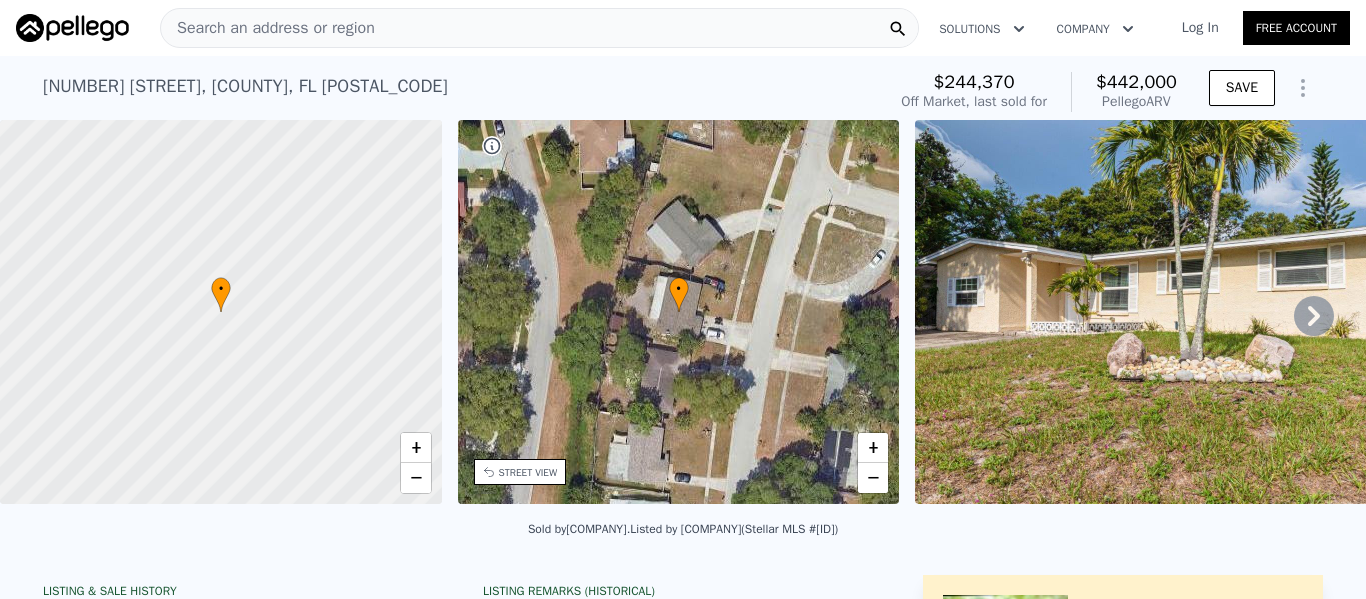 click on "Search an address or region" at bounding box center (539, 28) 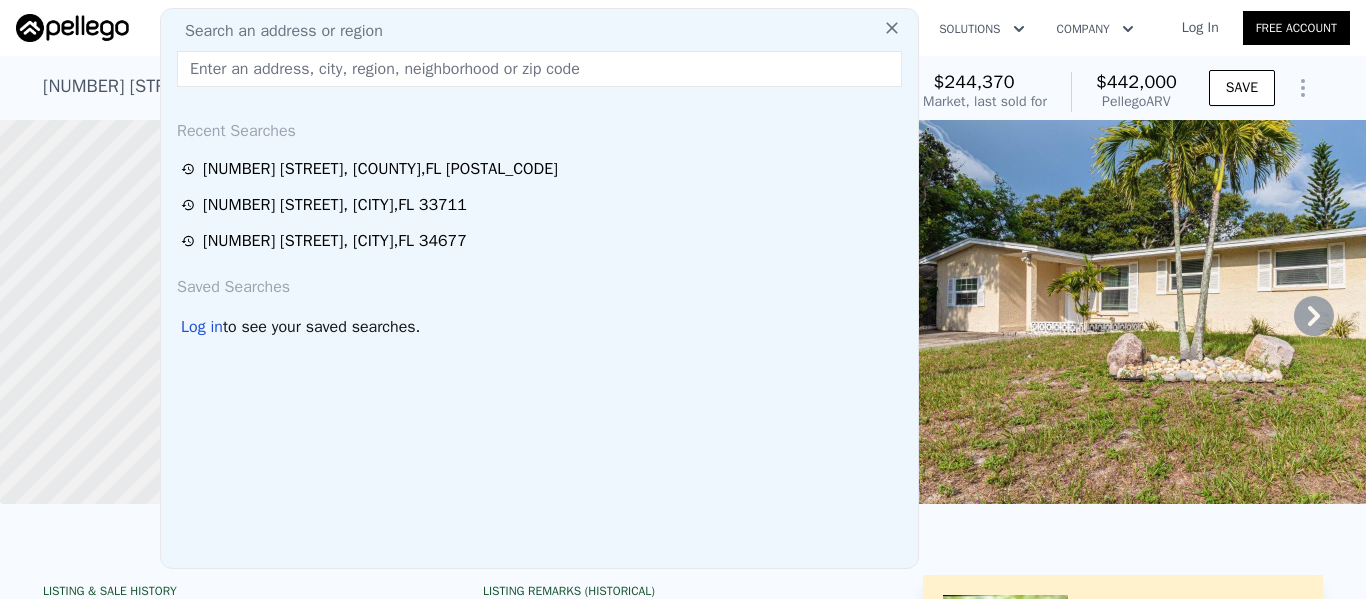 drag, startPoint x: 279, startPoint y: 103, endPoint x: 231, endPoint y: 68, distance: 59.405388 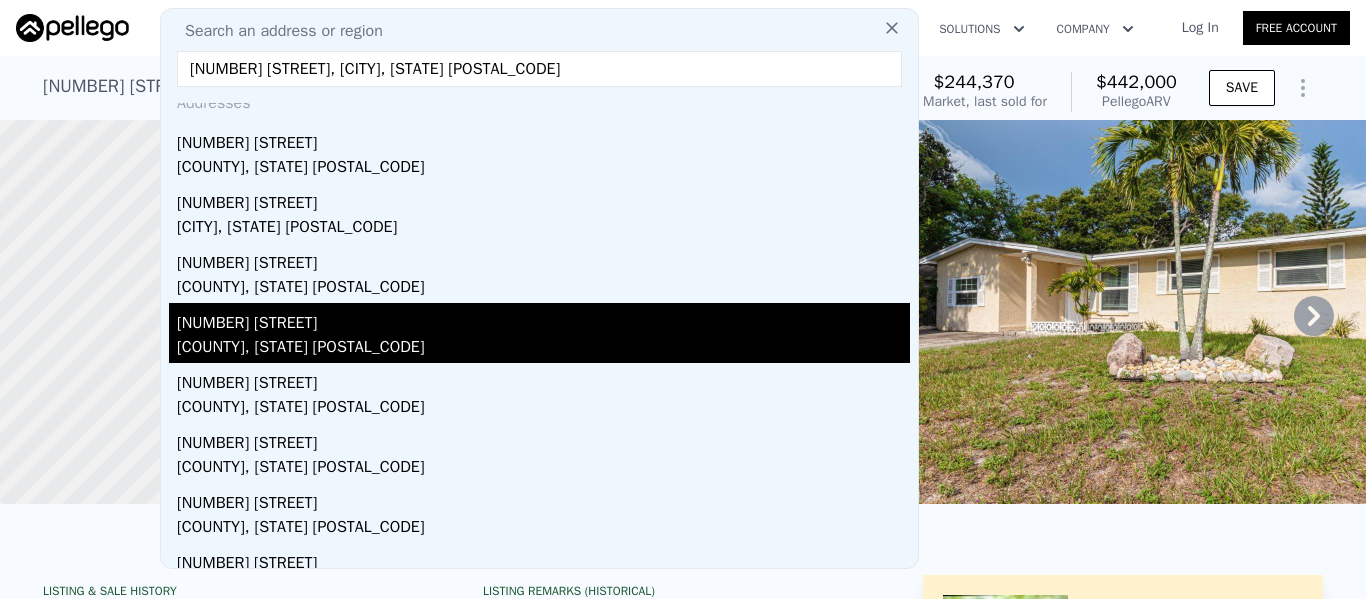 scroll, scrollTop: 0, scrollLeft: 0, axis: both 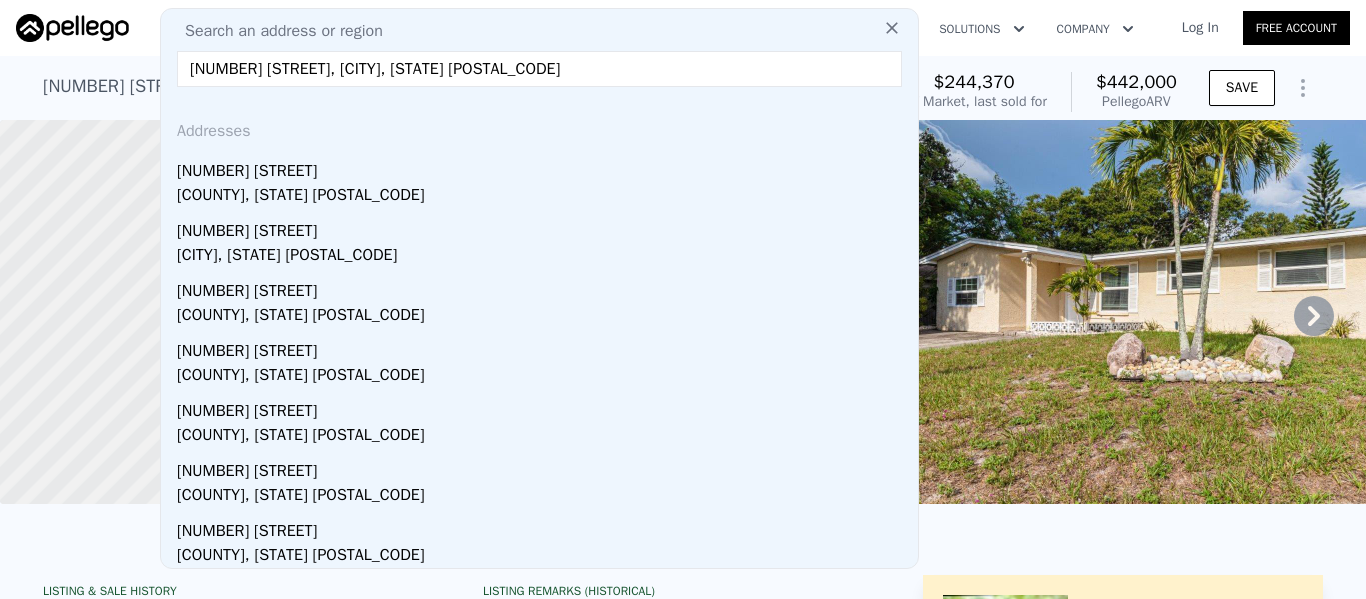 type on "[NUMBER] [STREET], [CITY], [STATE] [POSTAL_CODE]" 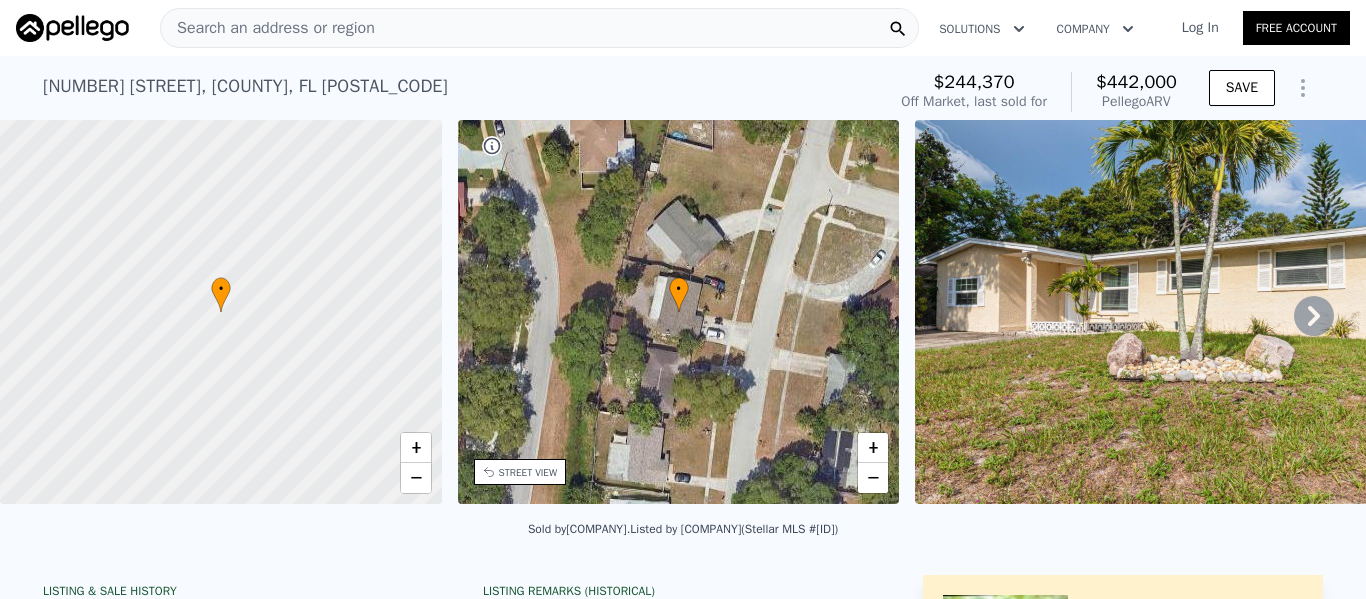 click on "Search an address or region" at bounding box center (268, 28) 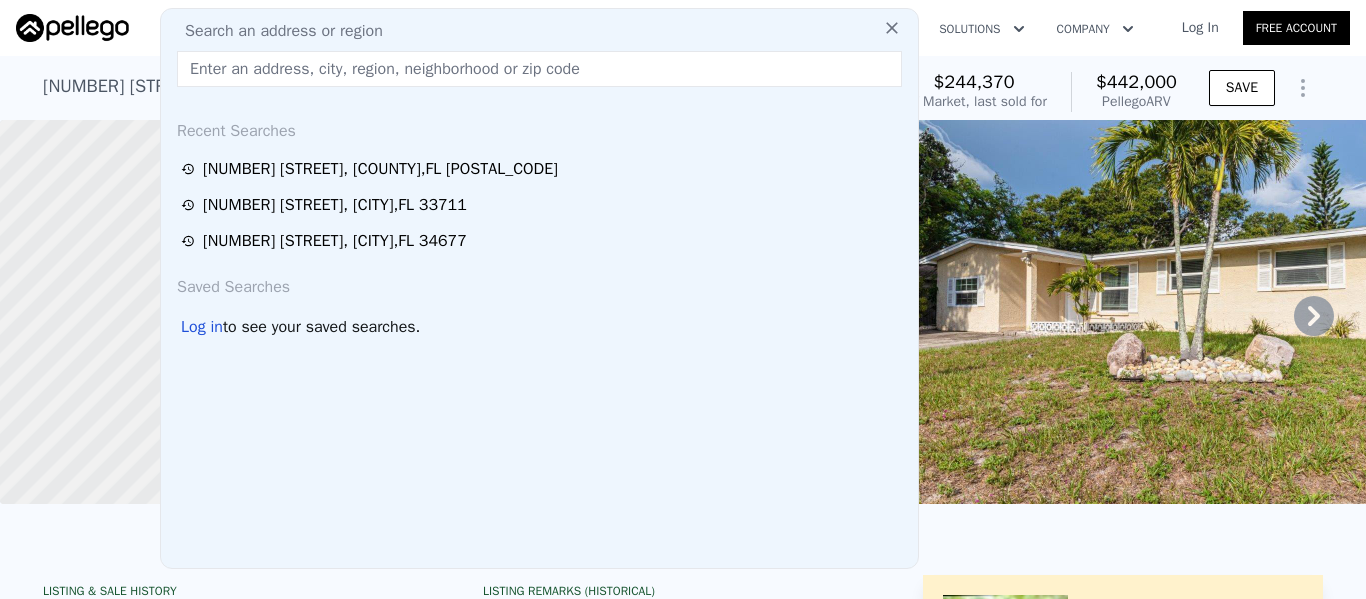 drag, startPoint x: 437, startPoint y: 28, endPoint x: 391, endPoint y: 63, distance: 57.801384 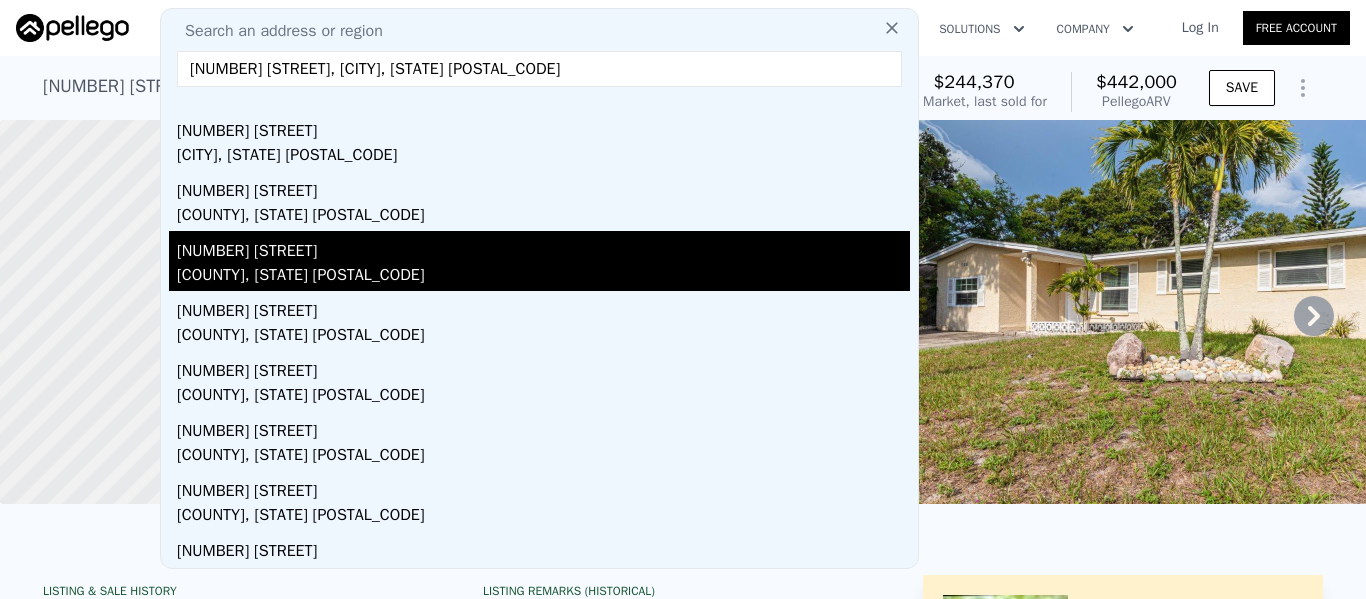 scroll, scrollTop: 183, scrollLeft: 0, axis: vertical 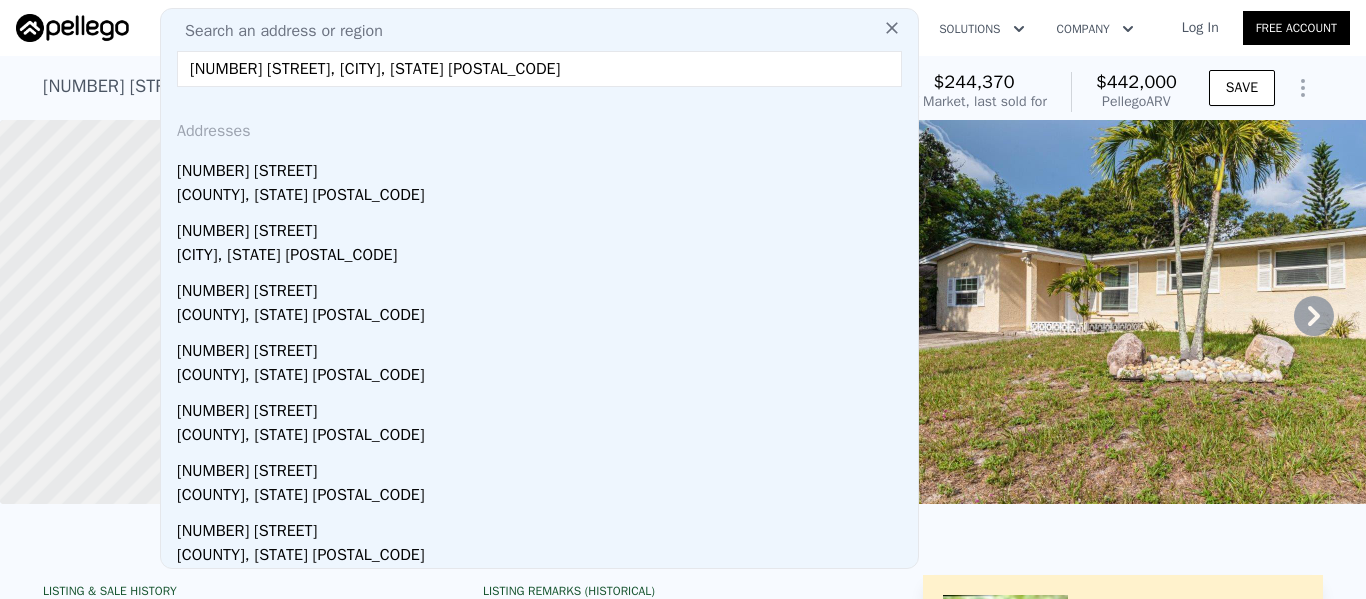 click on "[NUMBER] [STREET], [CITY], [STATE] [POSTAL_CODE]" at bounding box center (539, 69) 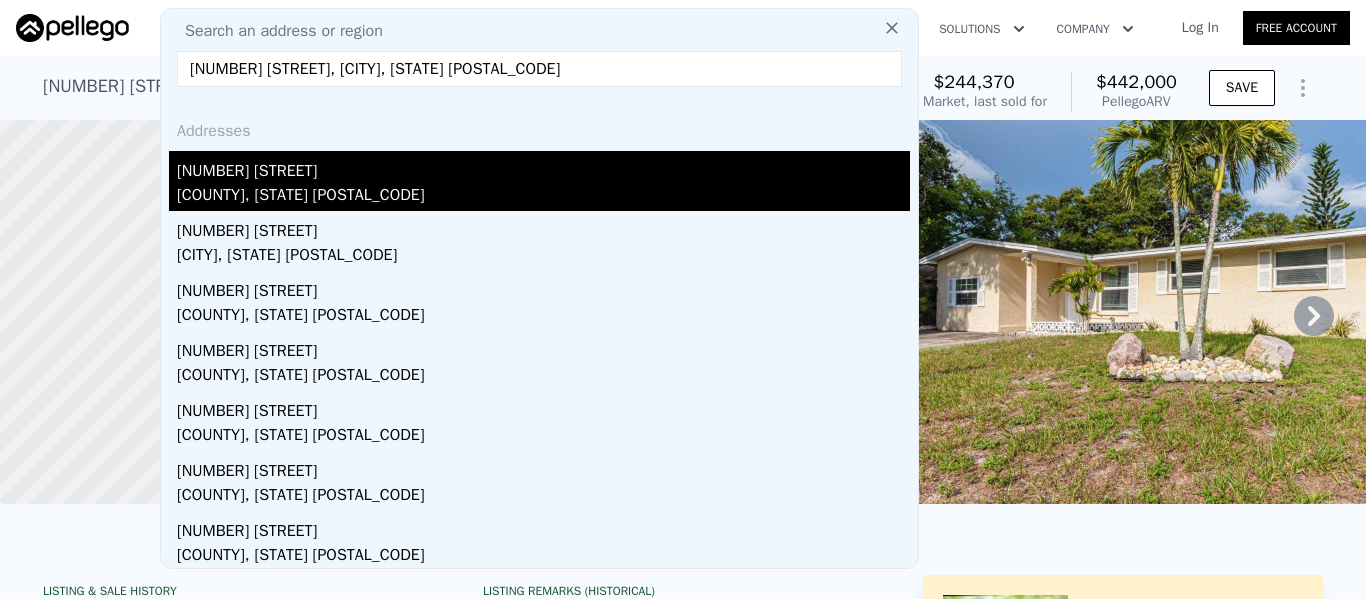 type on "[NUMBER] [STREET], [CITY], [STATE] [POSTAL_CODE]" 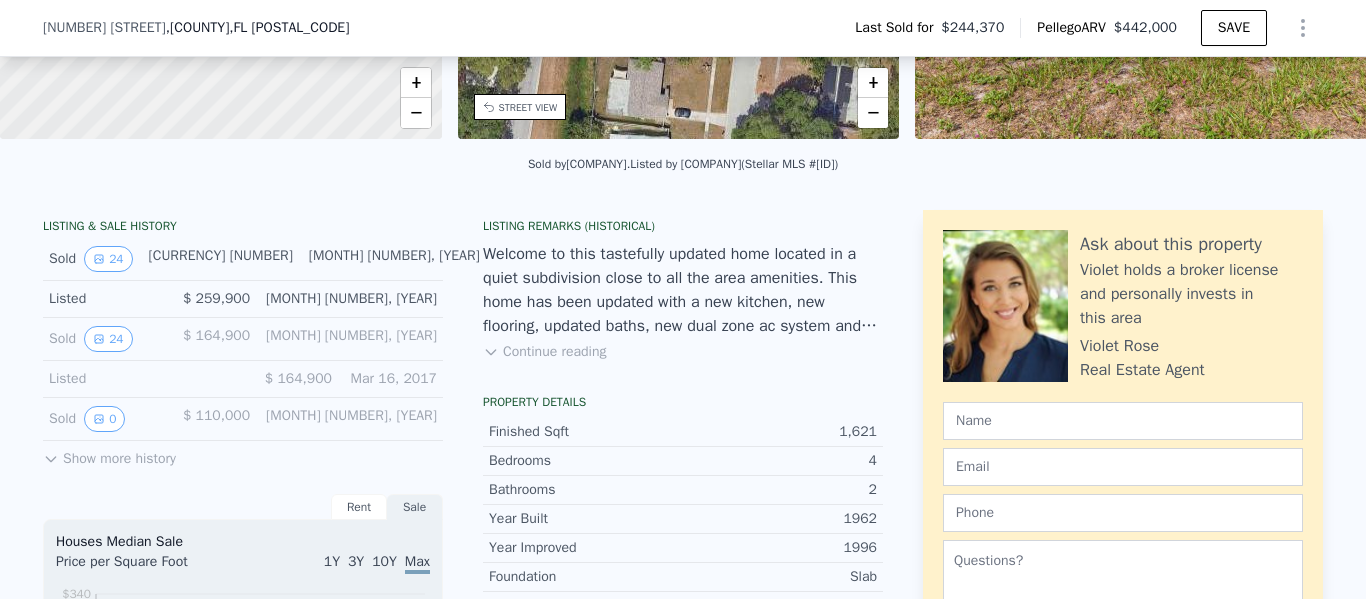 scroll, scrollTop: 393, scrollLeft: 0, axis: vertical 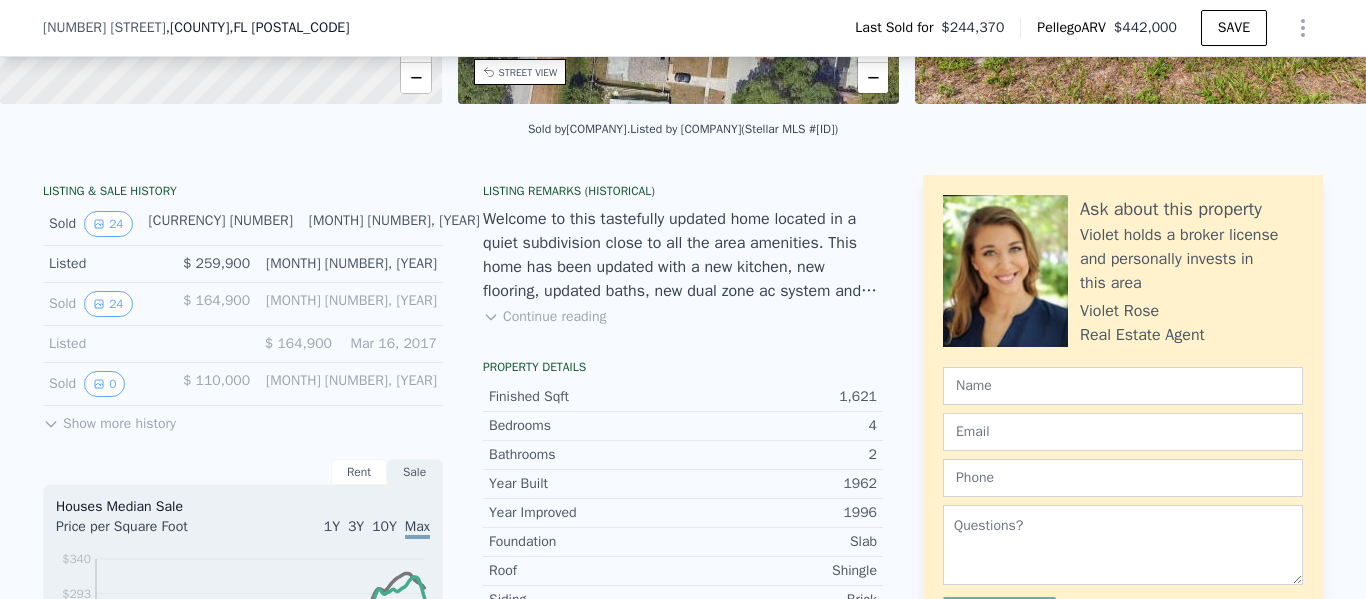 click on "Continue reading" at bounding box center (544, 317) 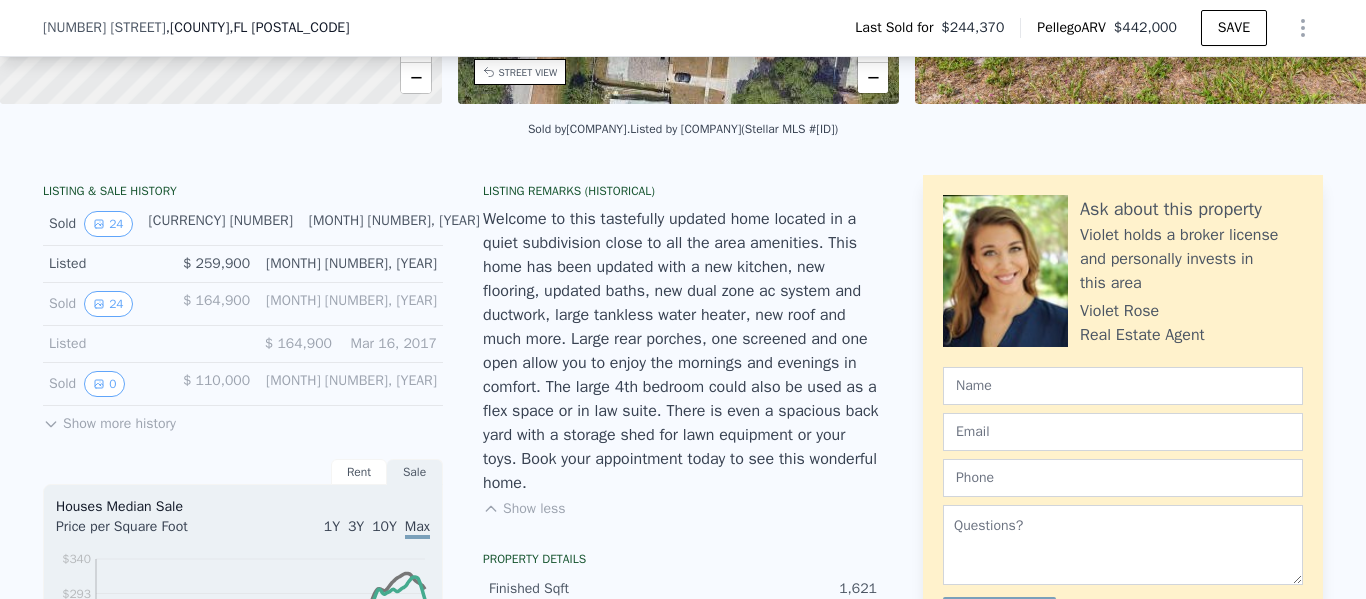 scroll, scrollTop: 493, scrollLeft: 0, axis: vertical 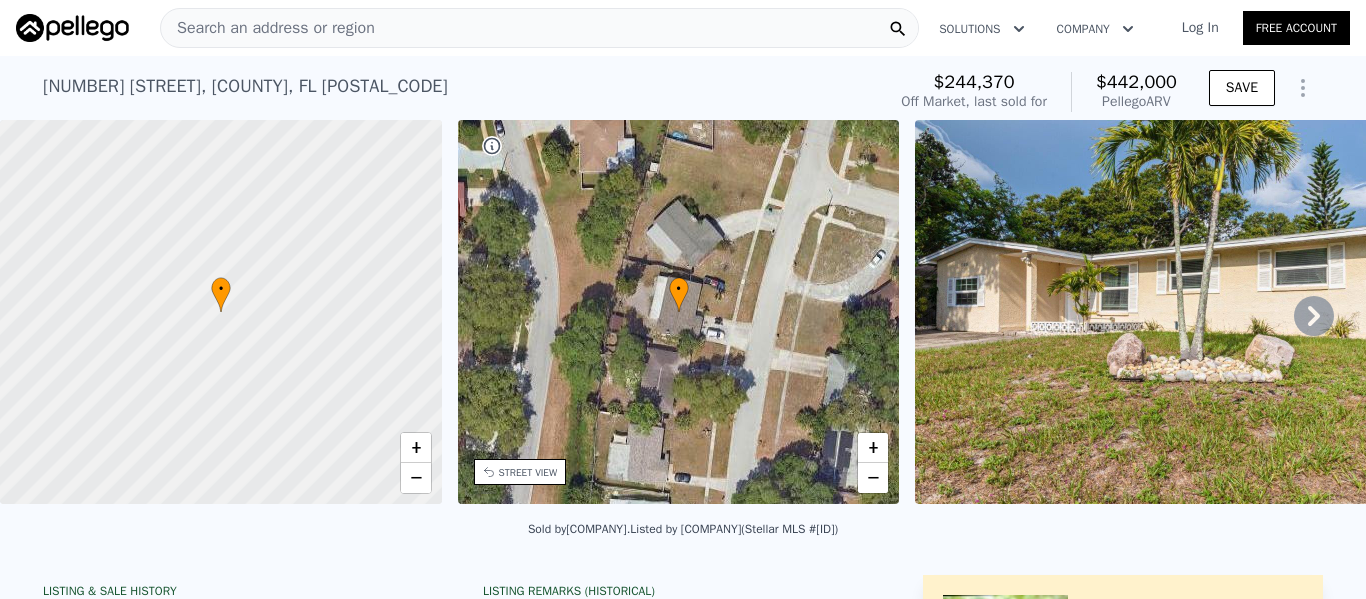 click on "Search an address or region" at bounding box center [268, 28] 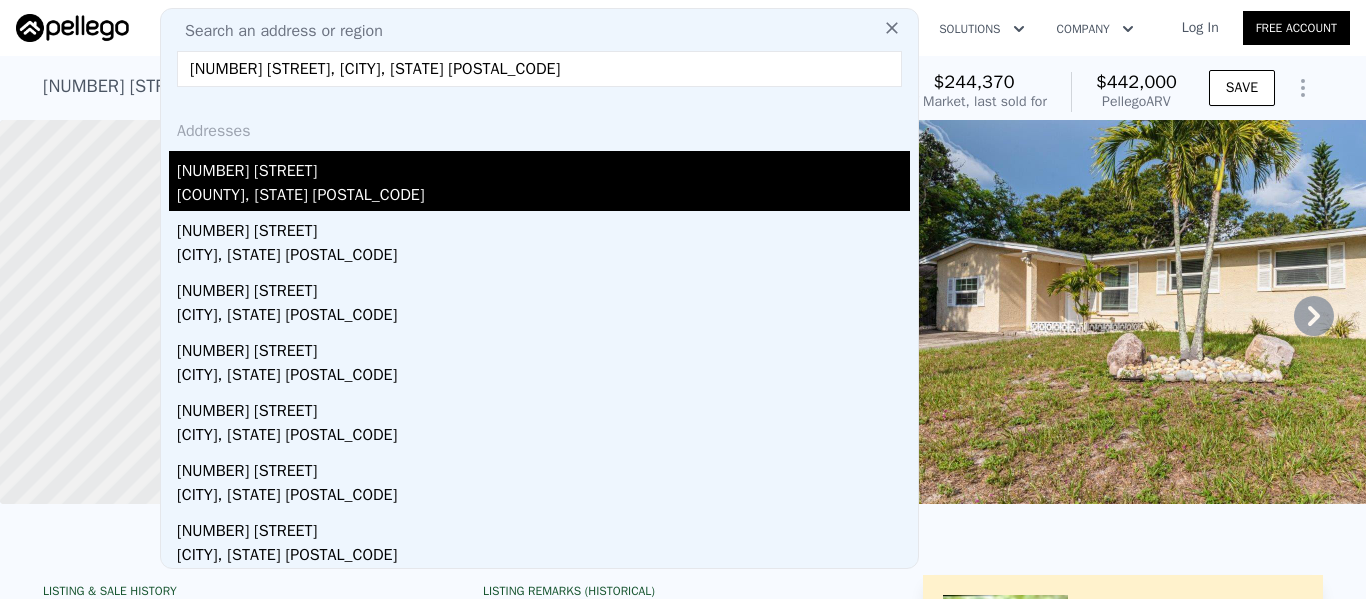 type on "12588 128th Ave, Largo, FL 33774" 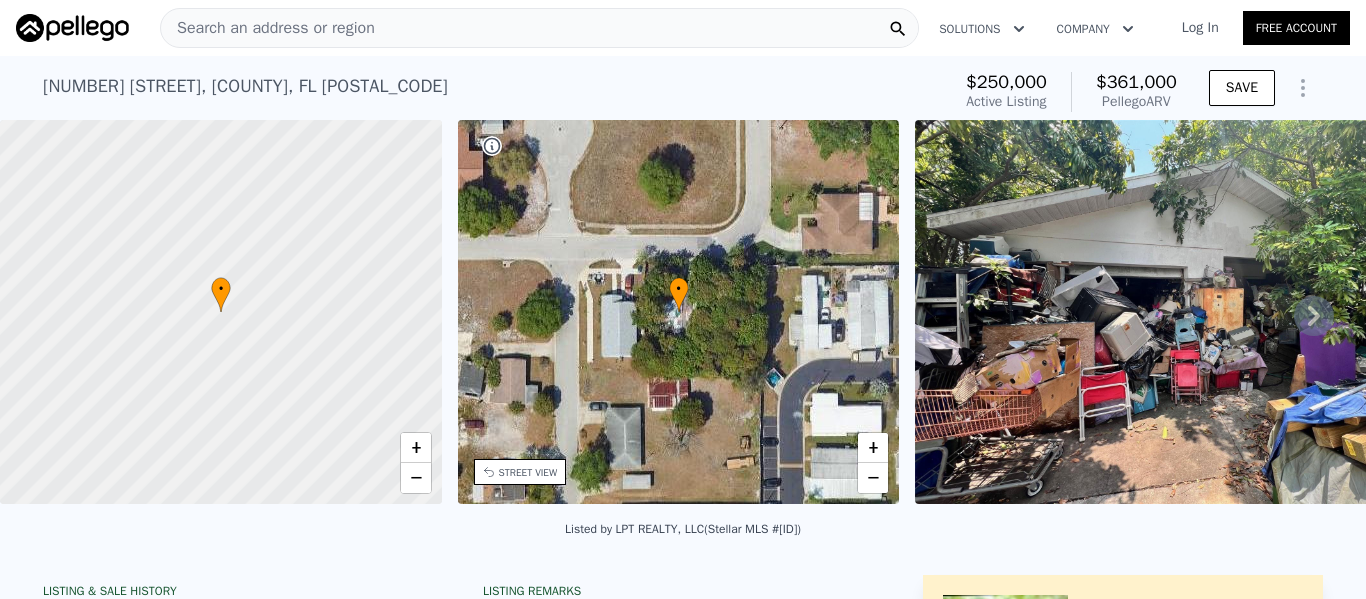 click 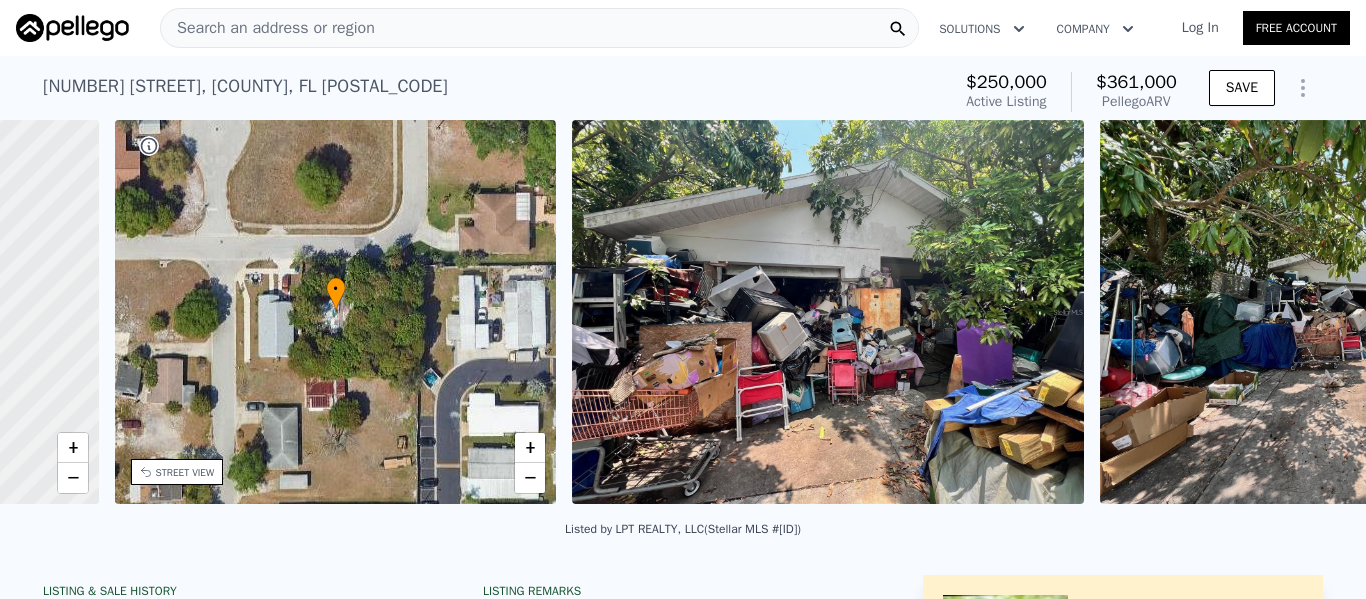 scroll, scrollTop: 0, scrollLeft: 465, axis: horizontal 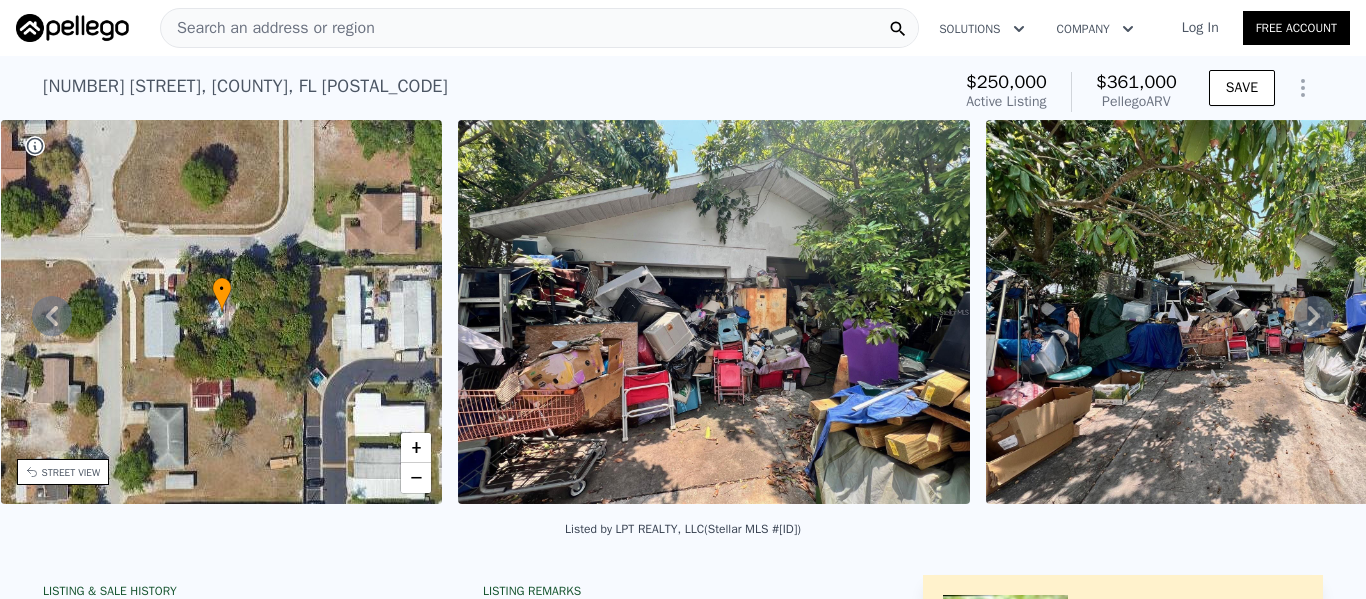 click 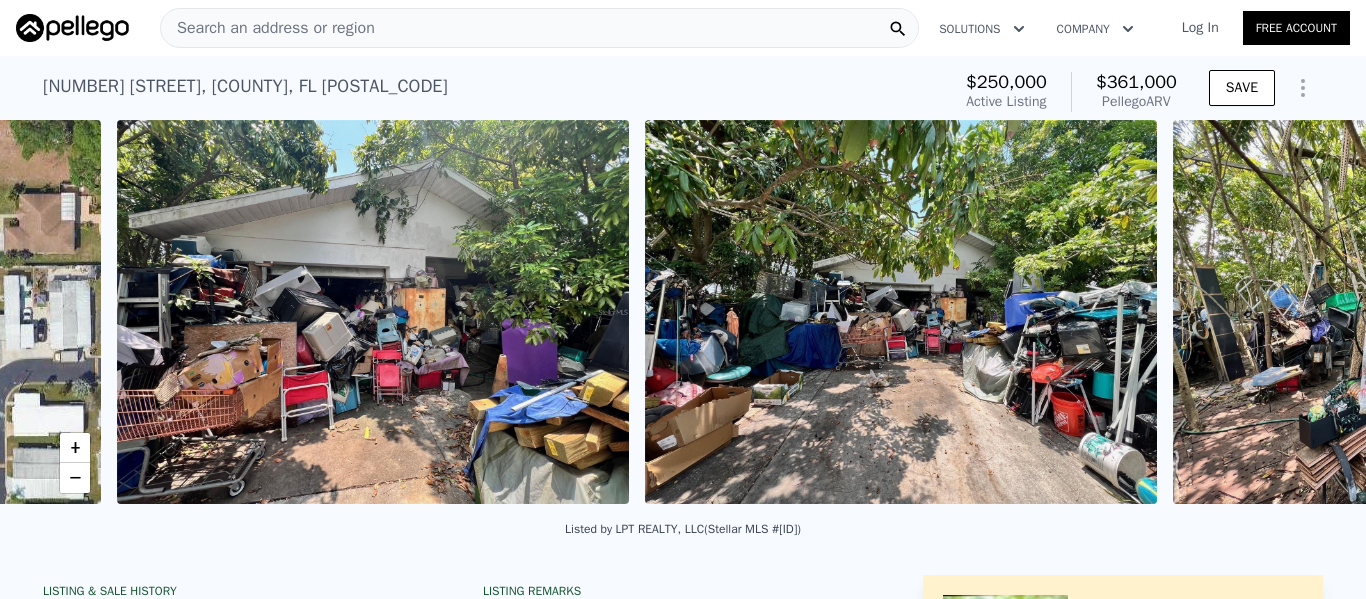 scroll, scrollTop: 0, scrollLeft: 915, axis: horizontal 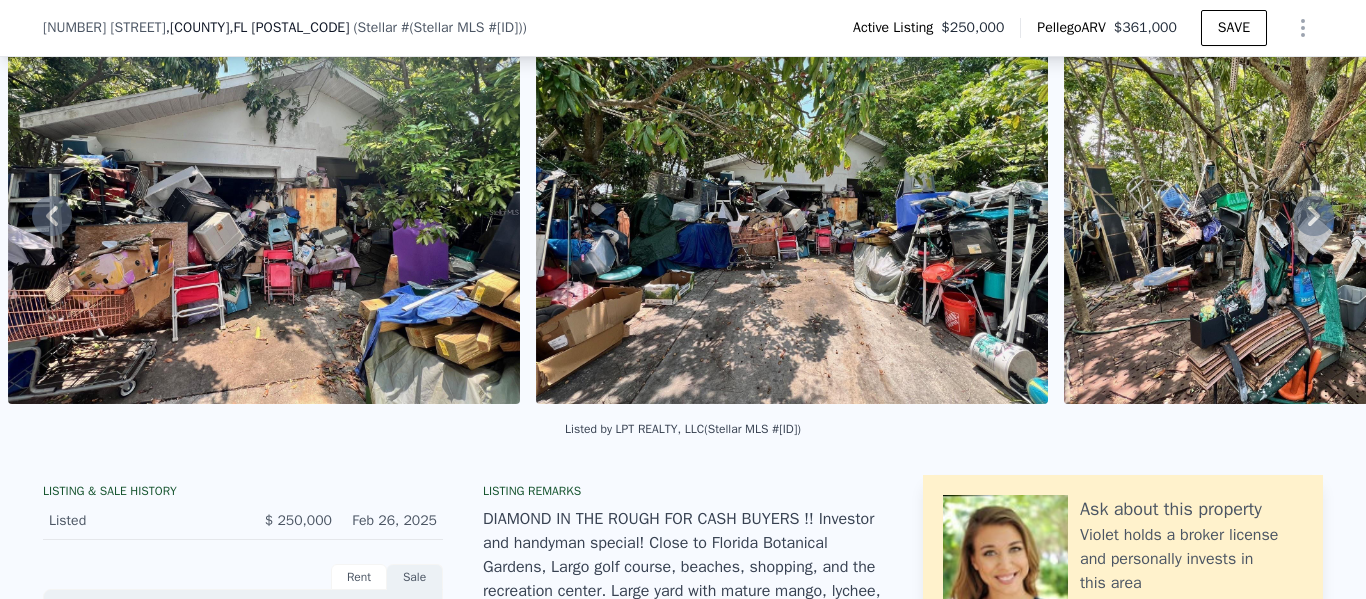 click at bounding box center (792, 212) 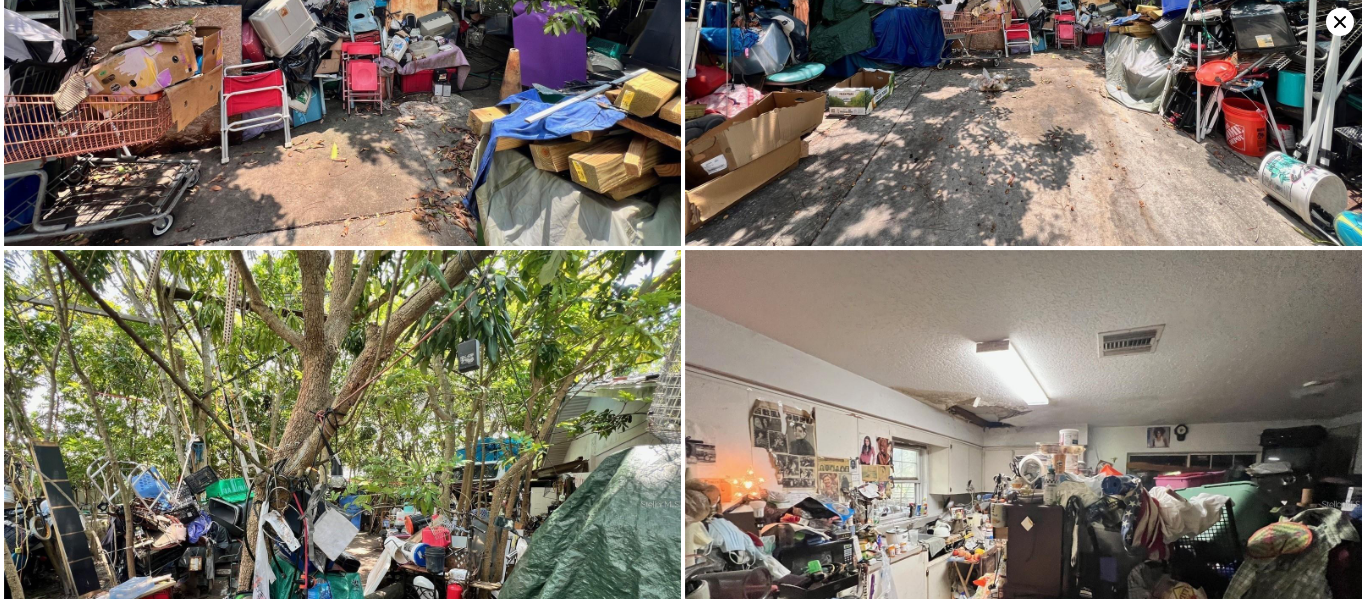scroll, scrollTop: 0, scrollLeft: 0, axis: both 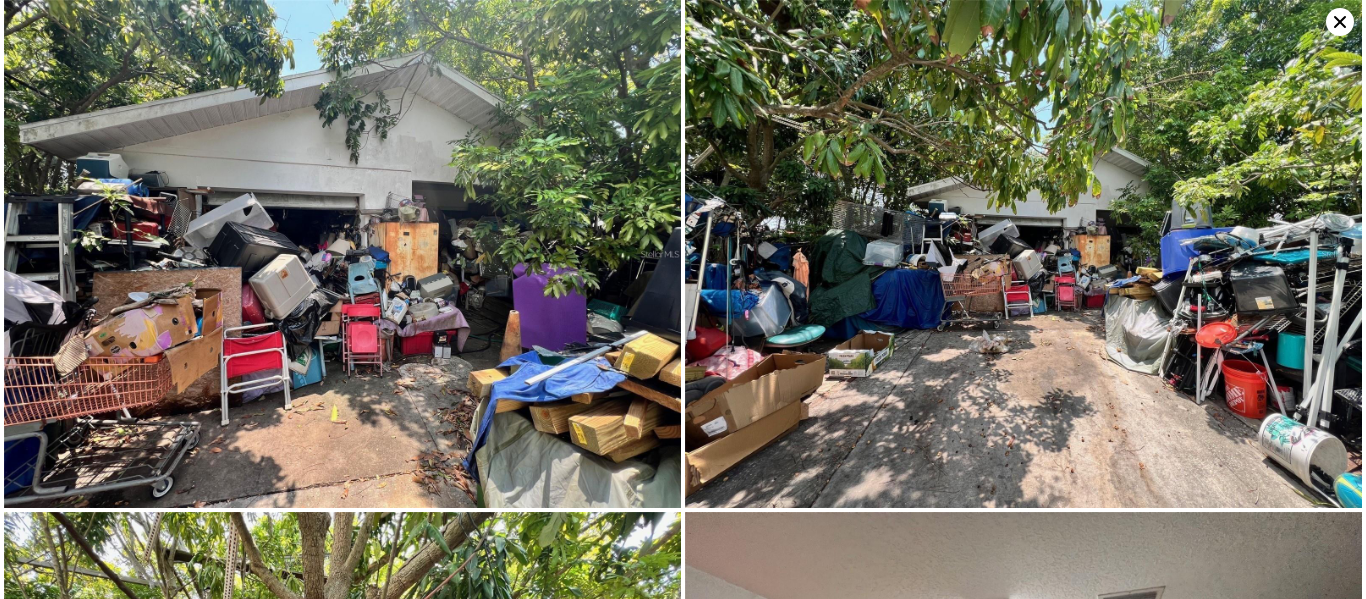 click 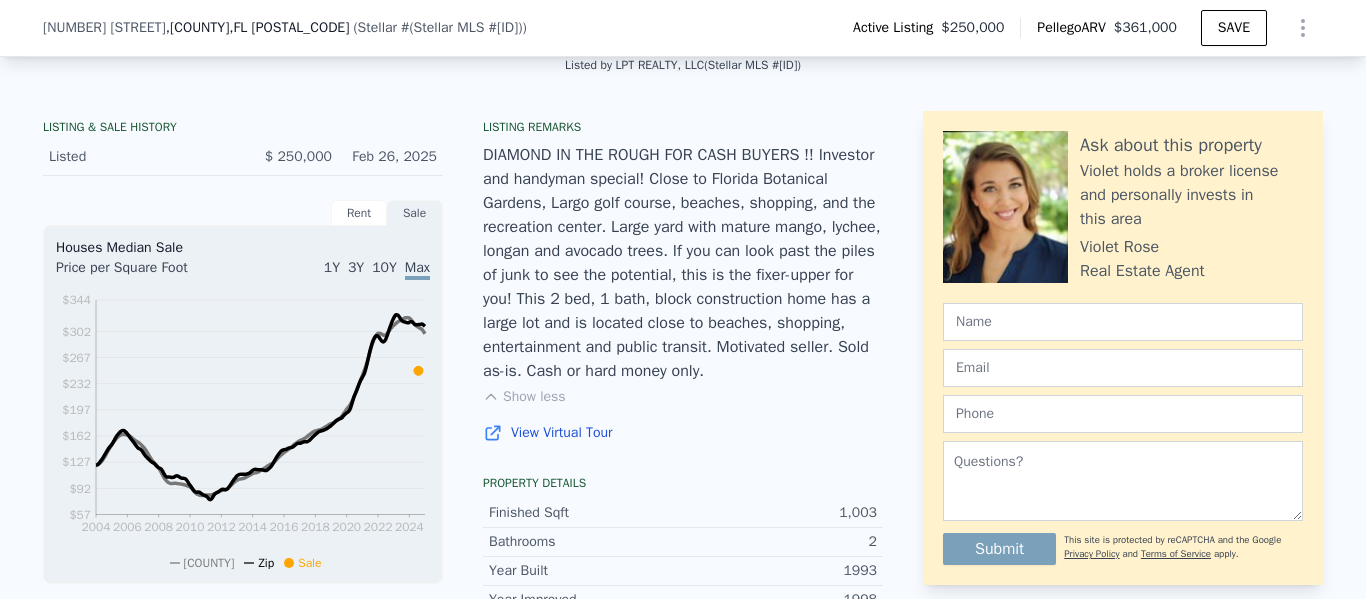 scroll, scrollTop: 493, scrollLeft: 0, axis: vertical 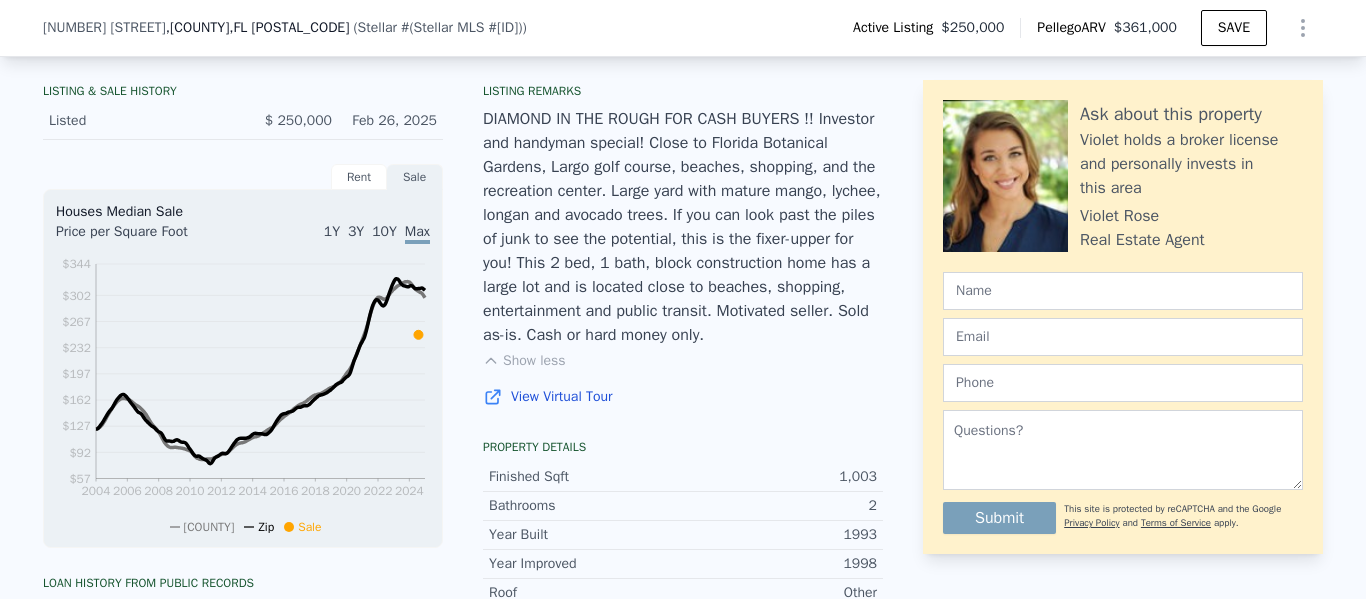 click on "Show less" at bounding box center [524, 361] 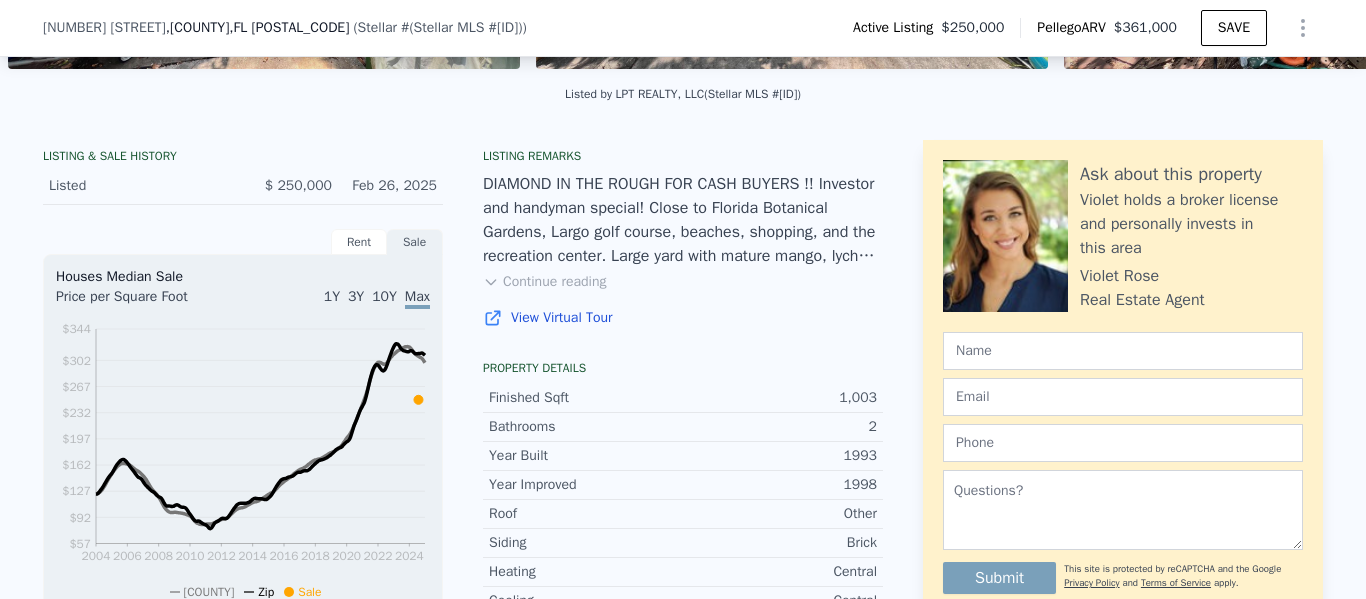 scroll, scrollTop: 393, scrollLeft: 0, axis: vertical 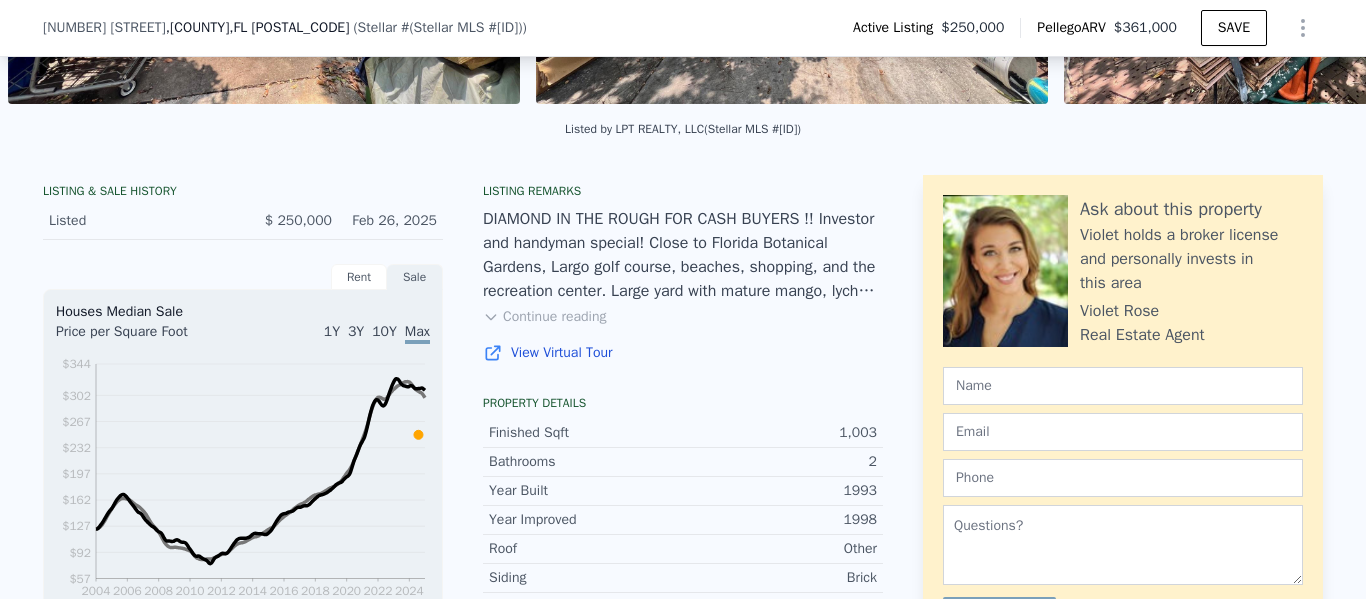 click on "Continue reading" at bounding box center (544, 317) 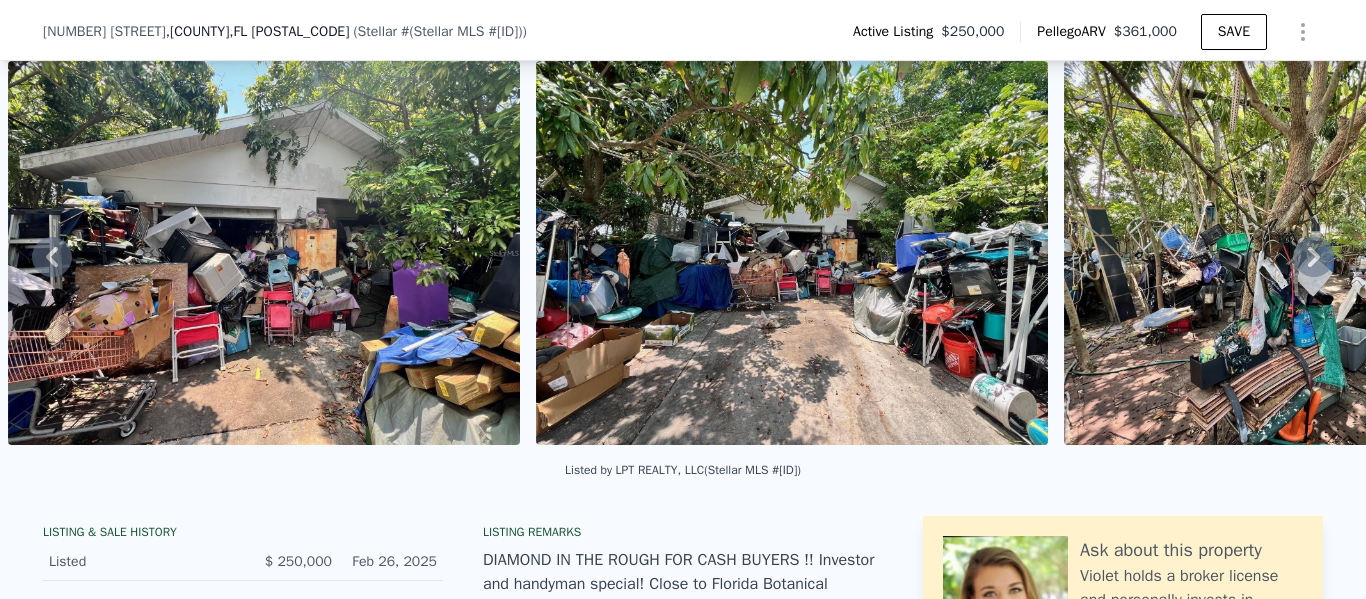 scroll, scrollTop: 293, scrollLeft: 0, axis: vertical 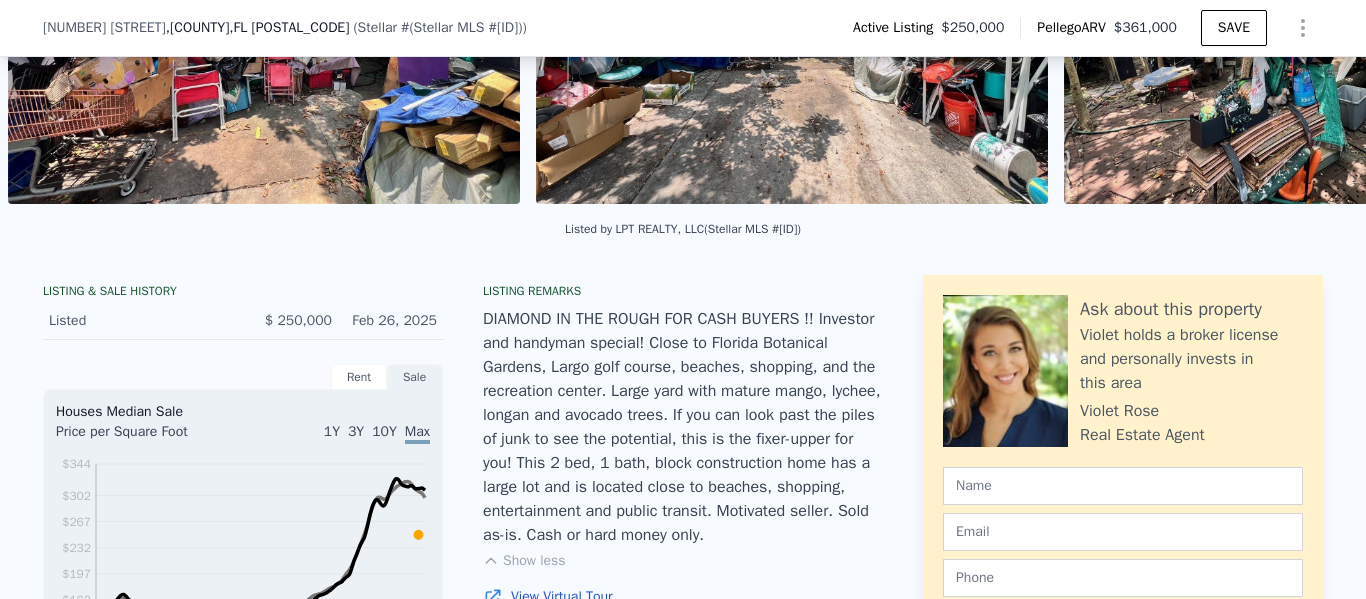 click at bounding box center [792, 12] 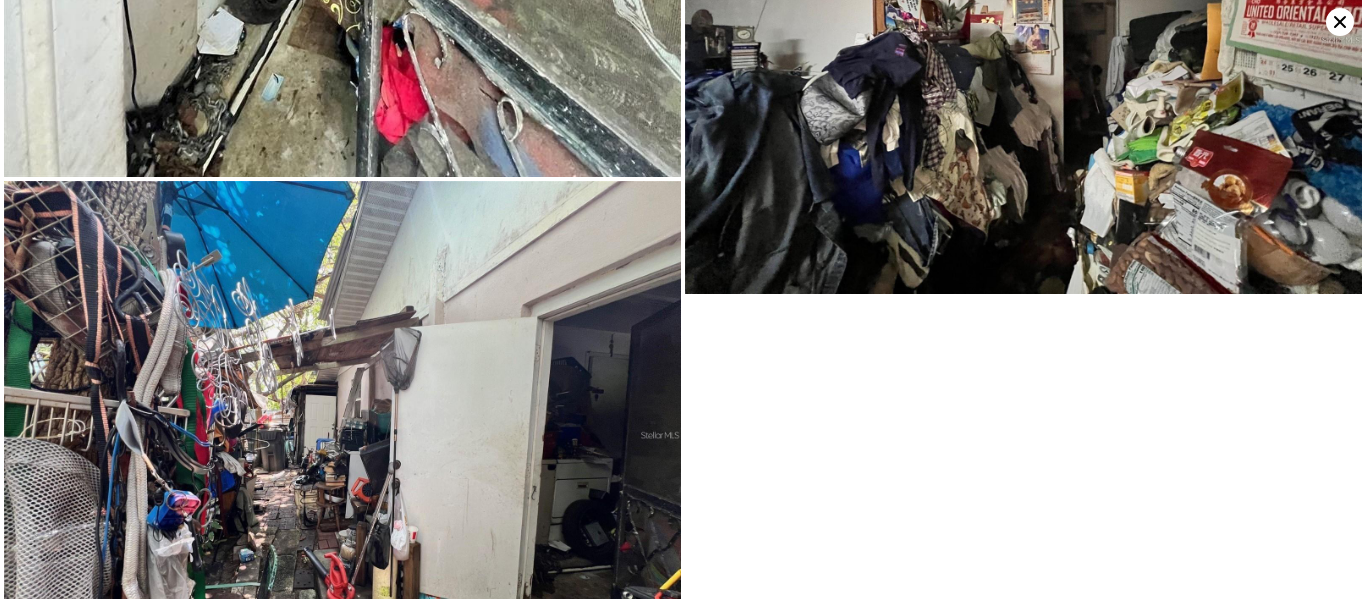 scroll, scrollTop: 1808, scrollLeft: 0, axis: vertical 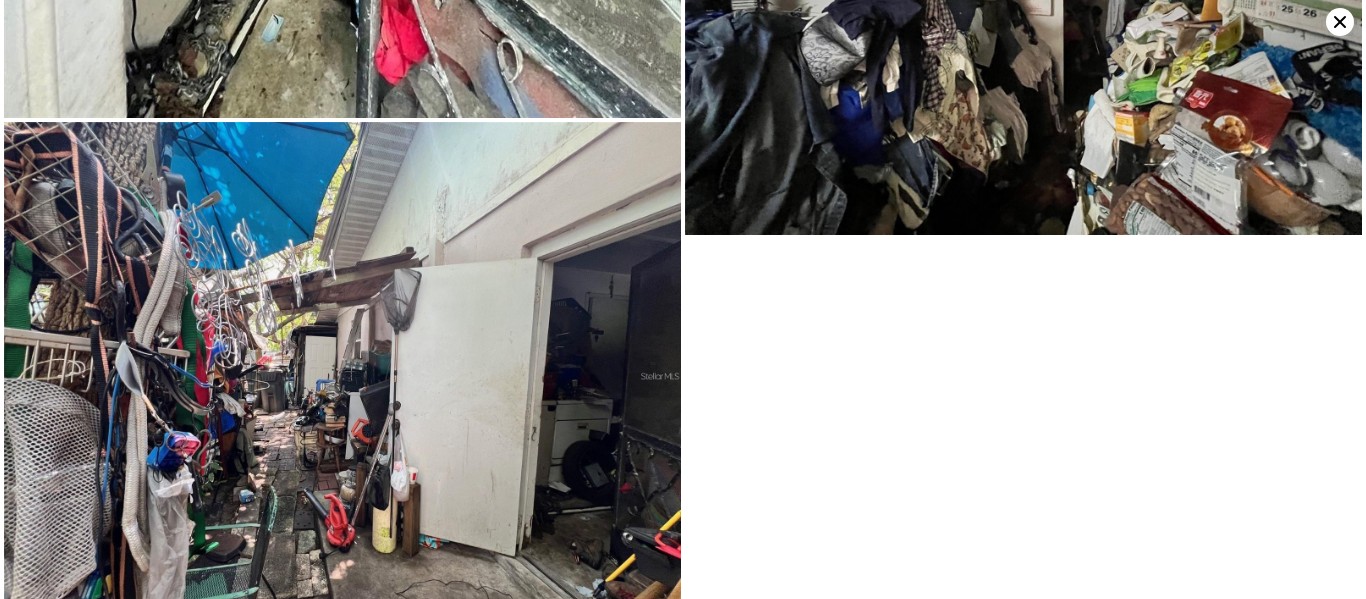 click 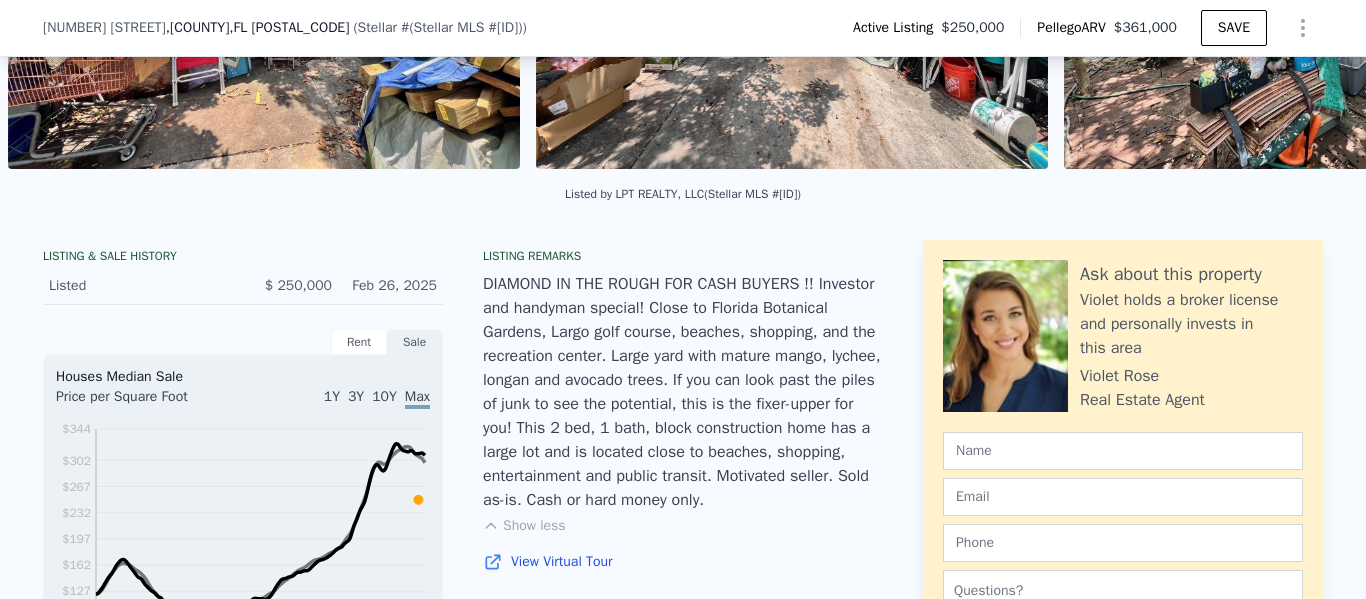 scroll, scrollTop: 293, scrollLeft: 0, axis: vertical 